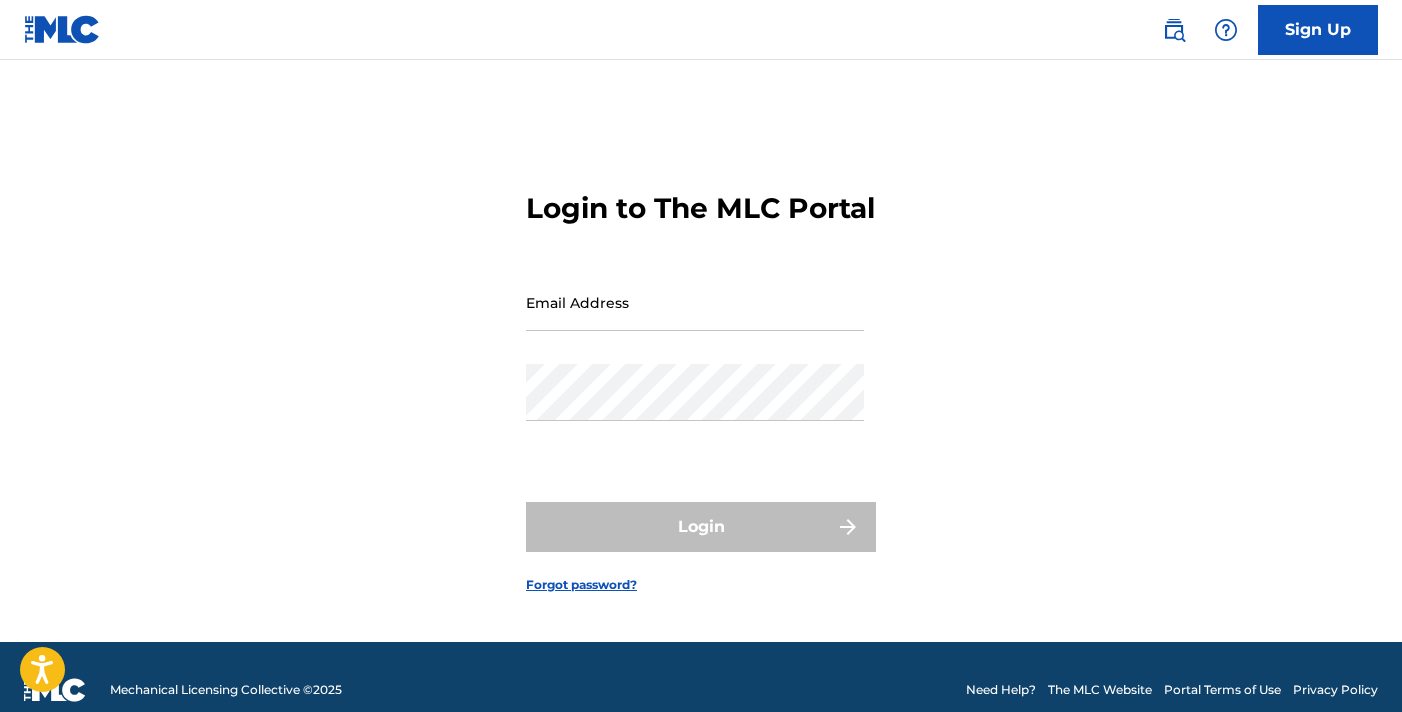 scroll, scrollTop: 0, scrollLeft: 0, axis: both 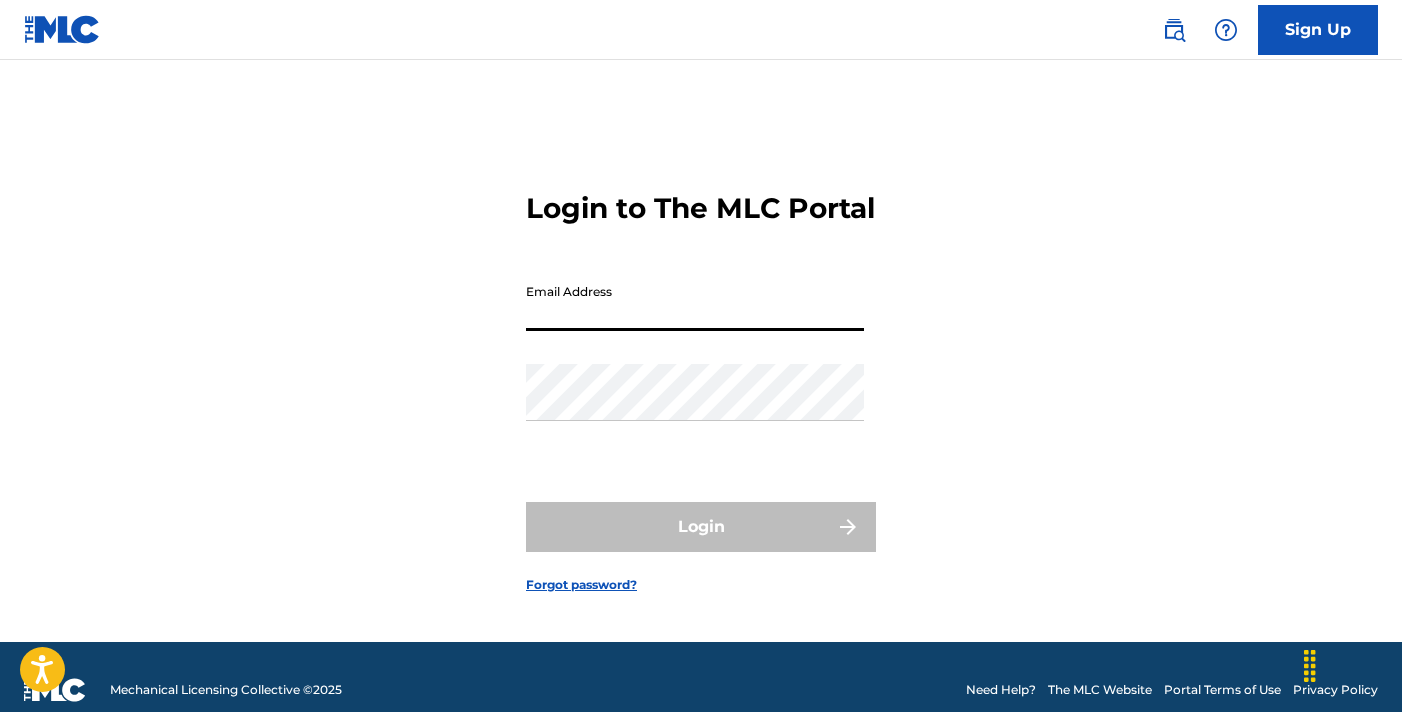 click on "Email Address" at bounding box center [695, 302] 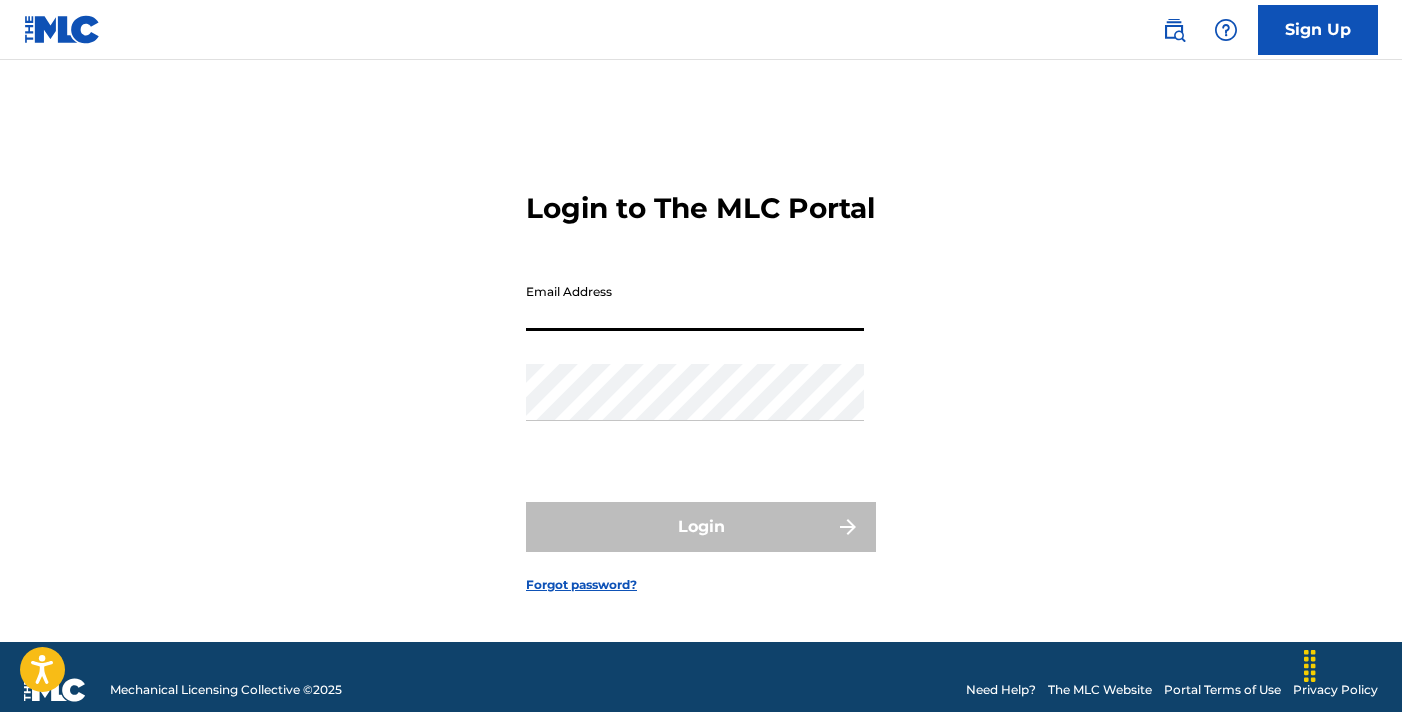 type on "[EMAIL]" 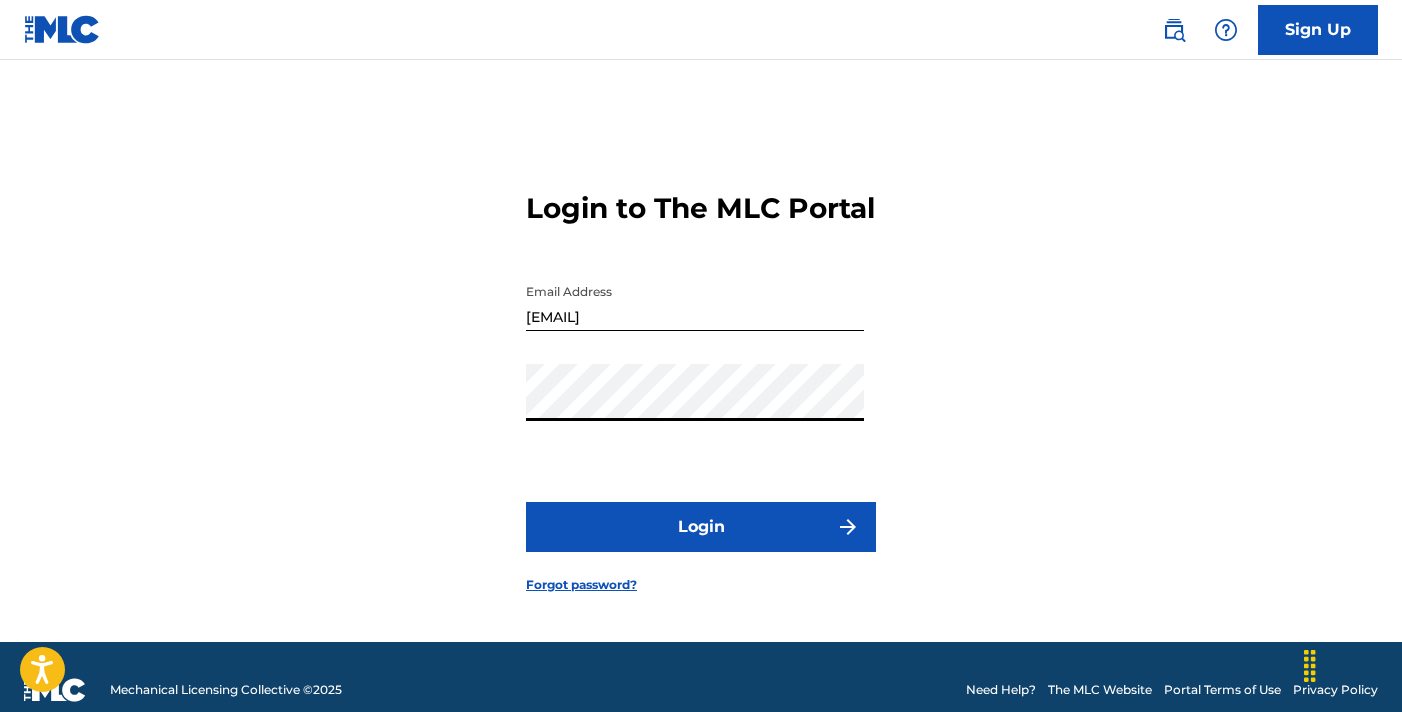 click on "Login" at bounding box center (701, 527) 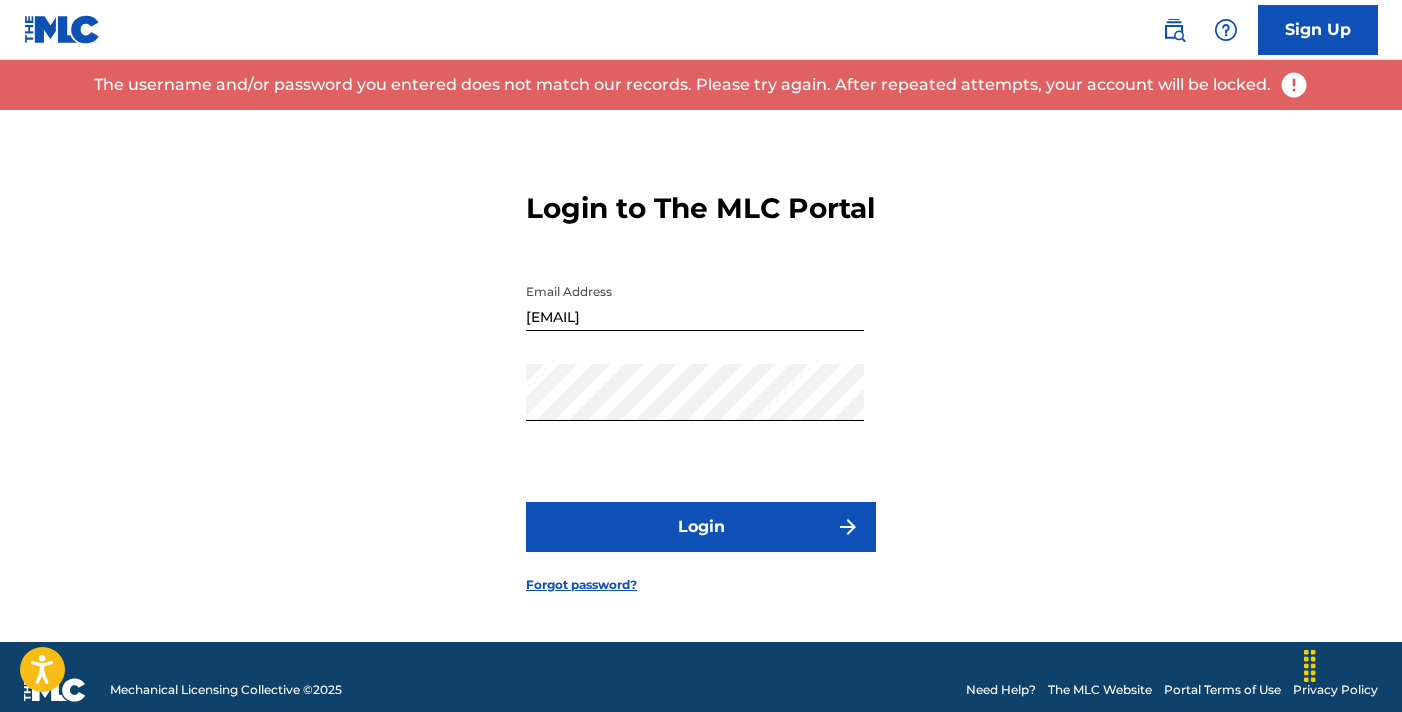 click on "Forgot password?" at bounding box center [581, 585] 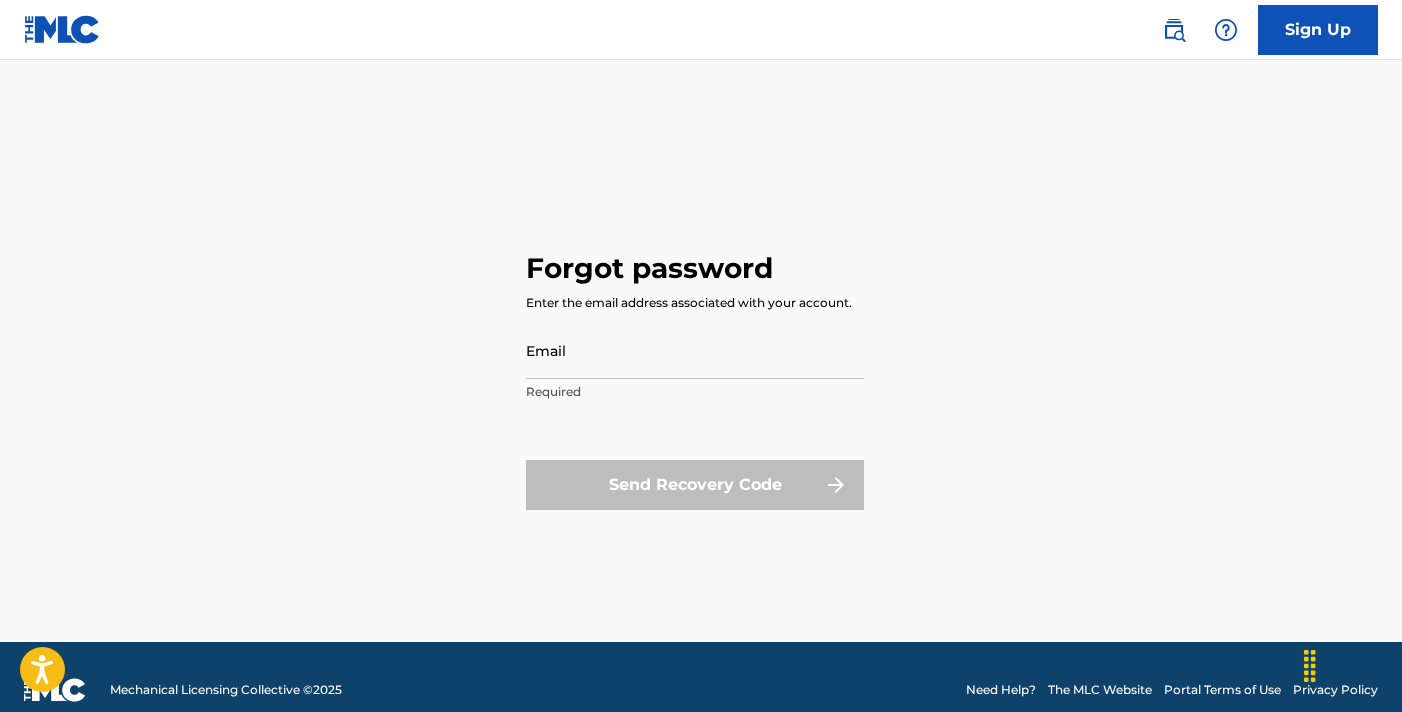 click on "Email" at bounding box center (695, 350) 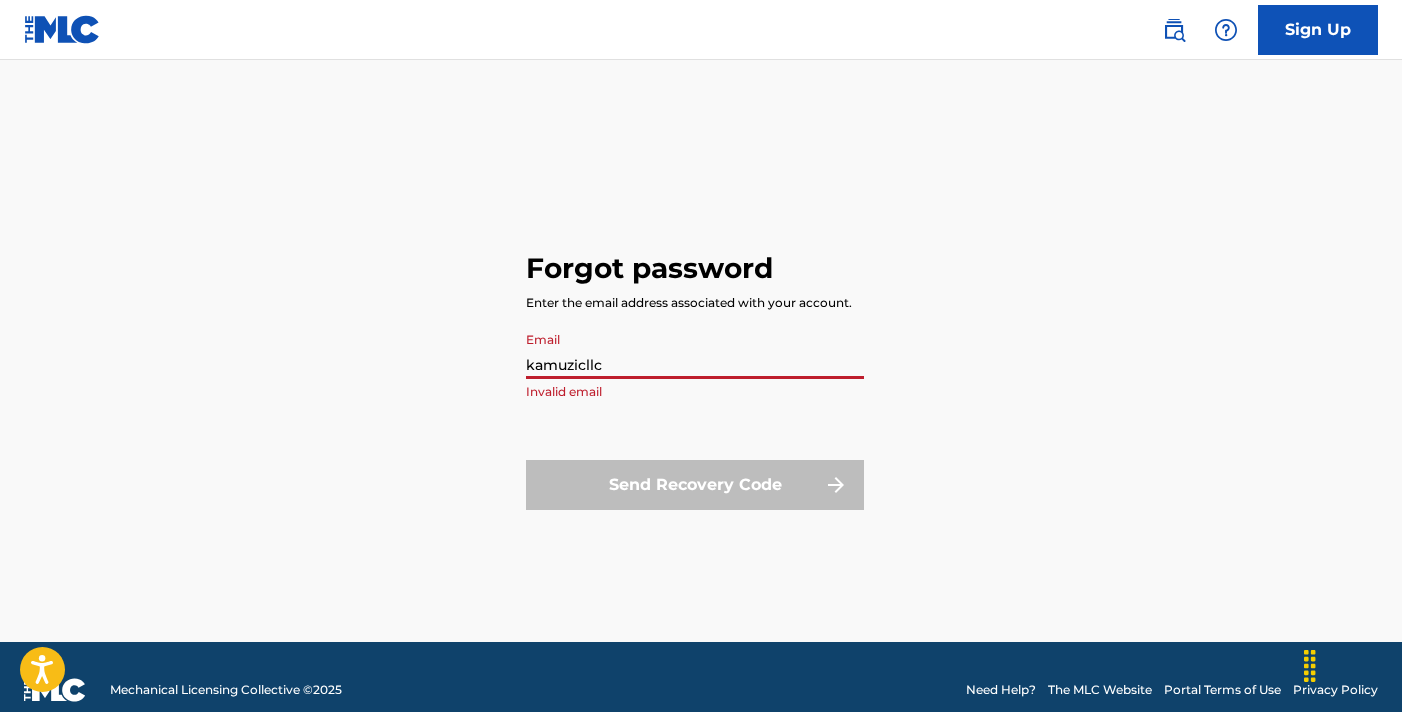 click on "kamuzicllc" at bounding box center [695, 350] 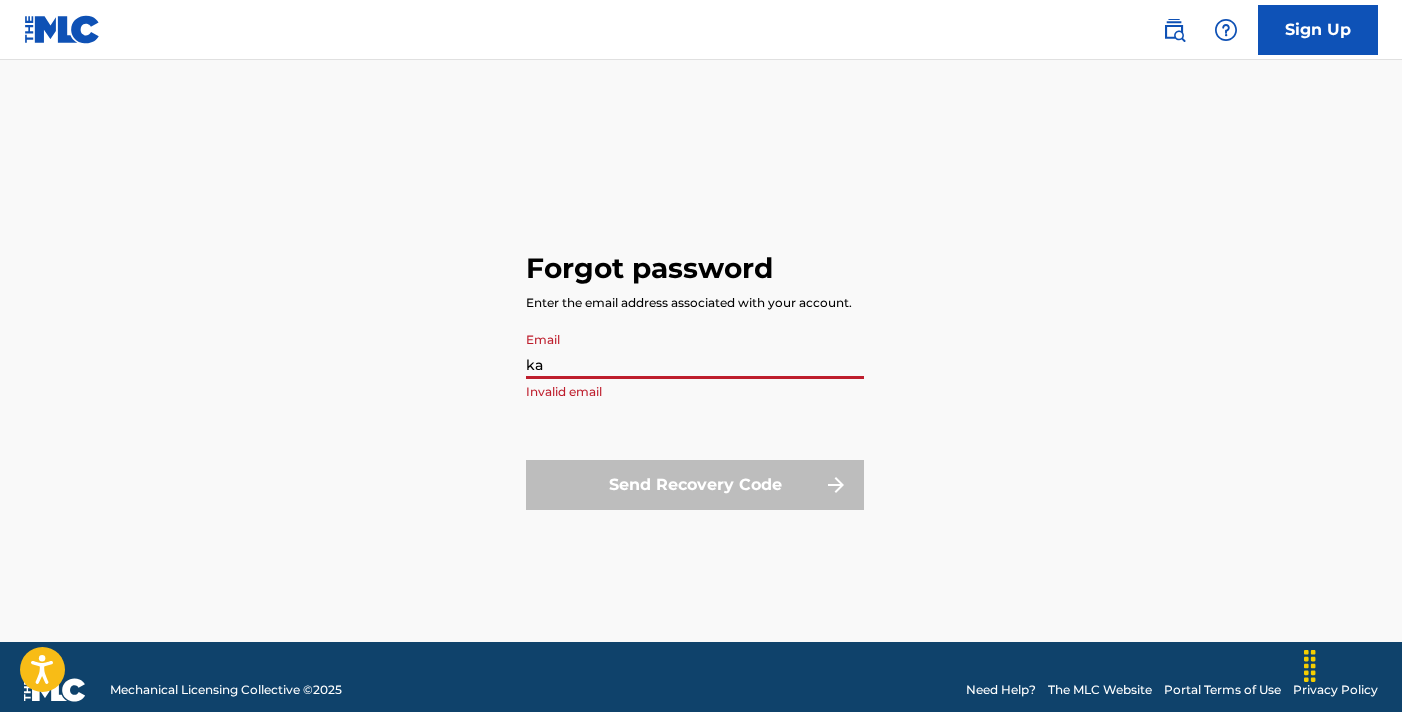 type on "k" 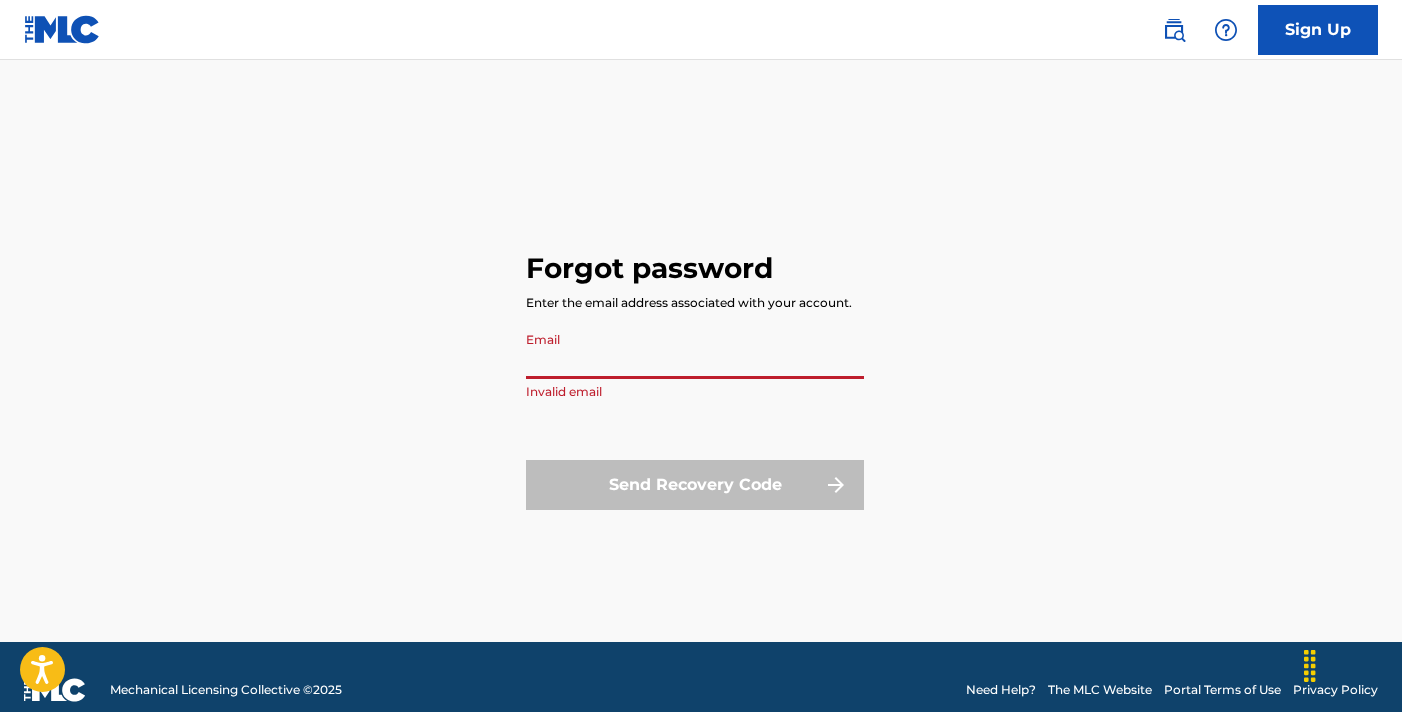 click on "Email" at bounding box center (695, 350) 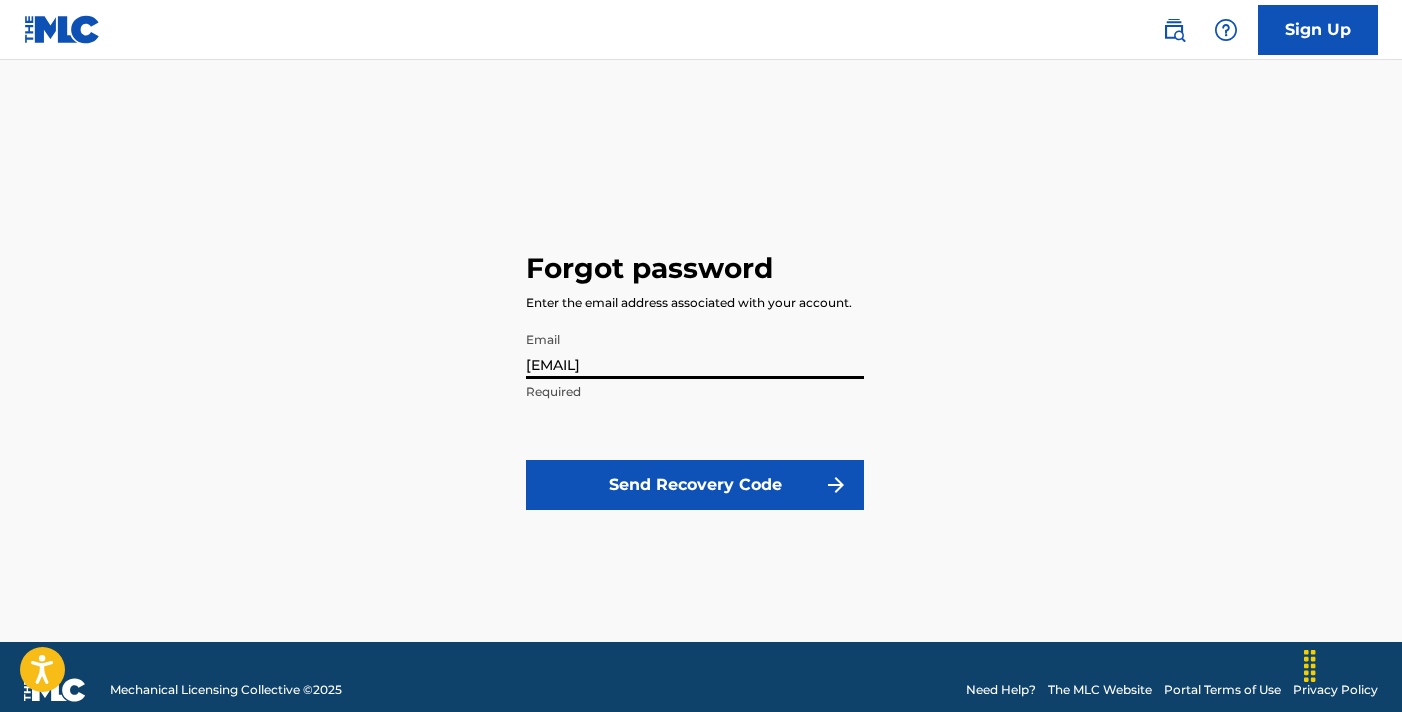 click on "Send Recovery Code" at bounding box center [695, 485] 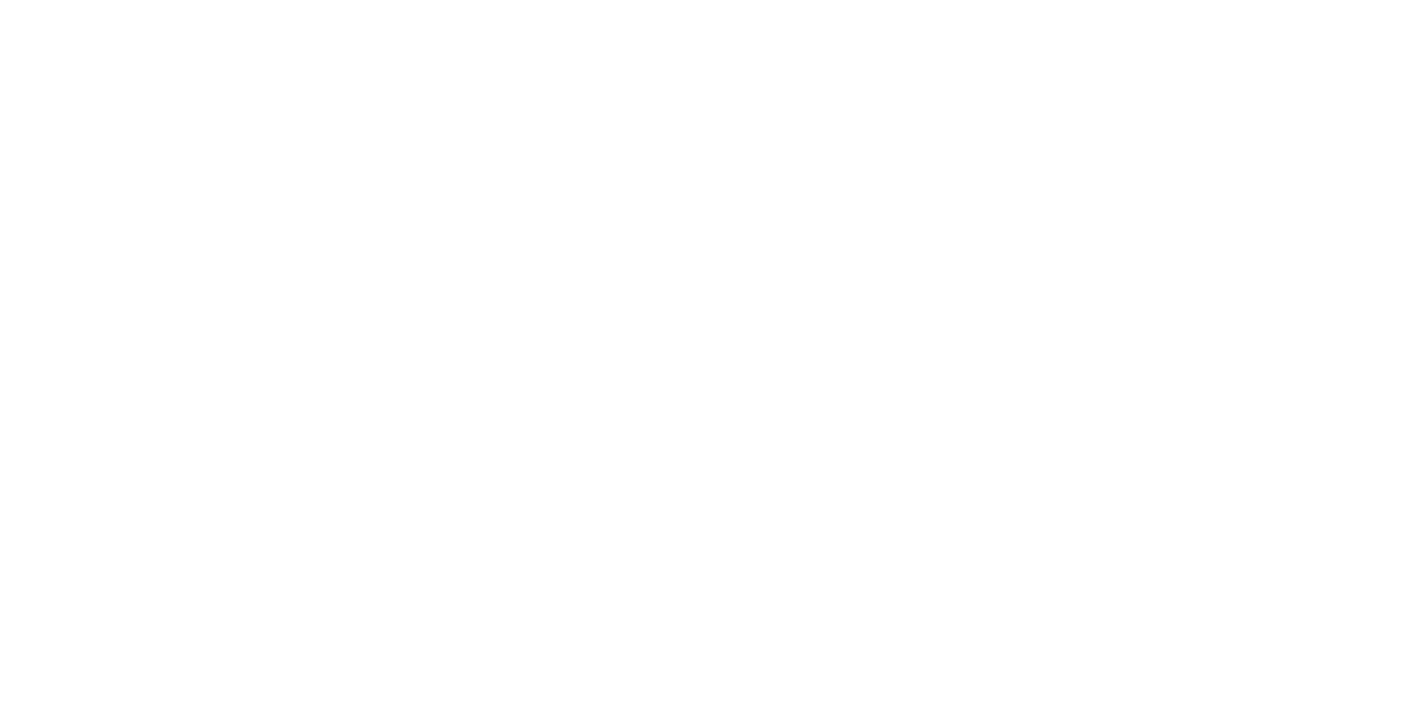 scroll, scrollTop: 0, scrollLeft: 0, axis: both 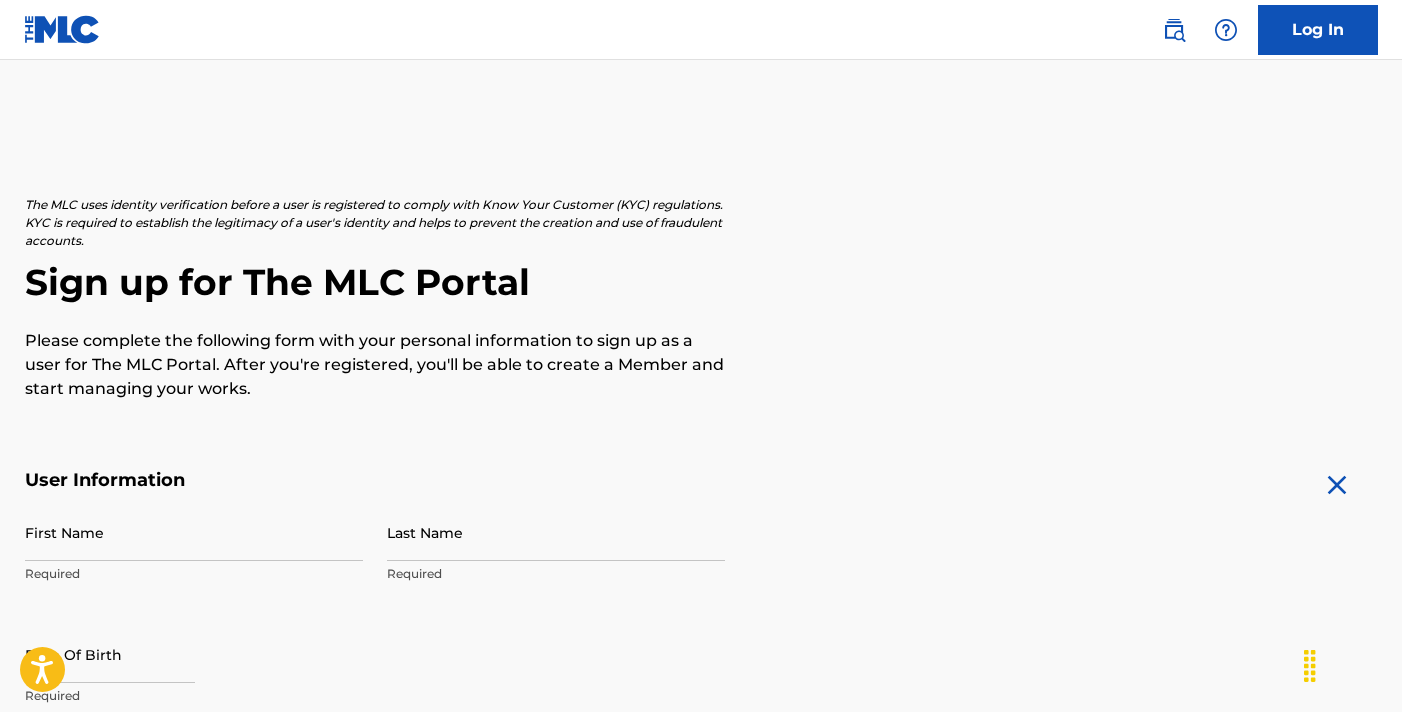 click on "First Name" at bounding box center (194, 532) 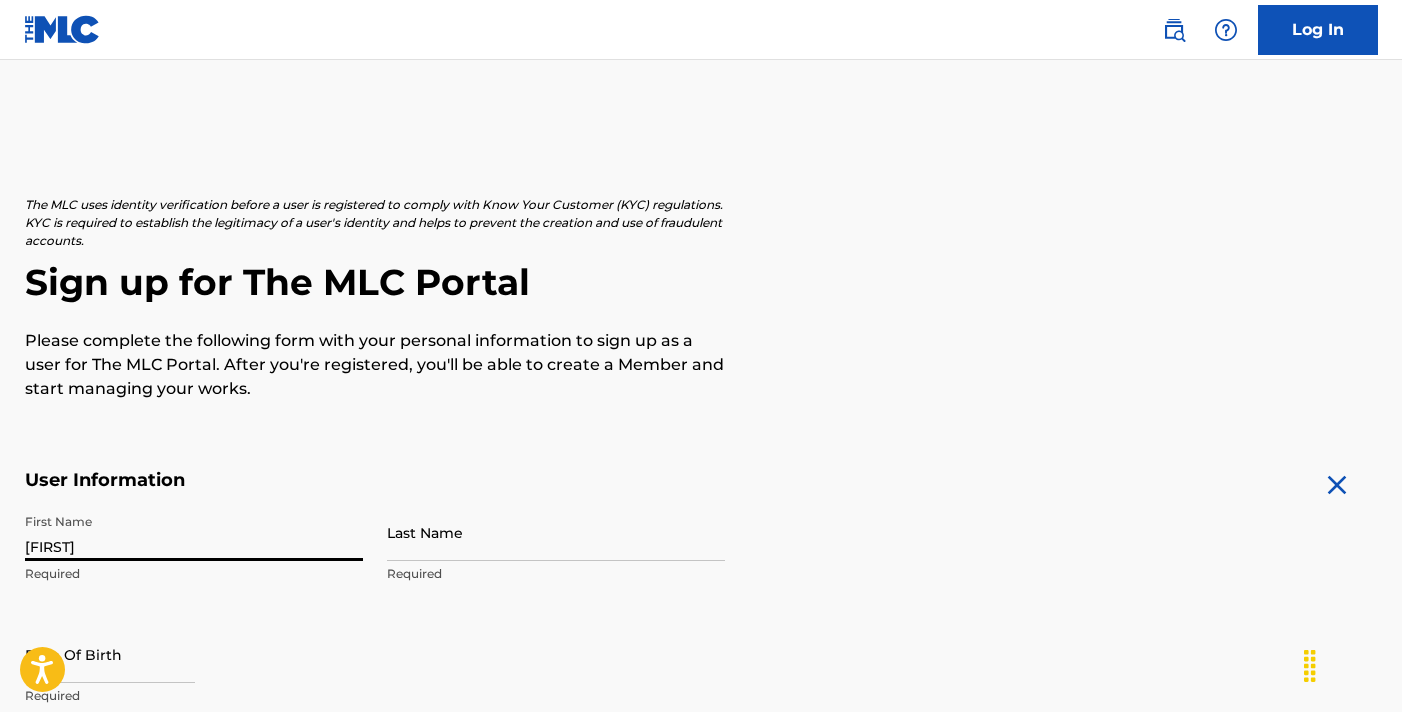type on "Adrien" 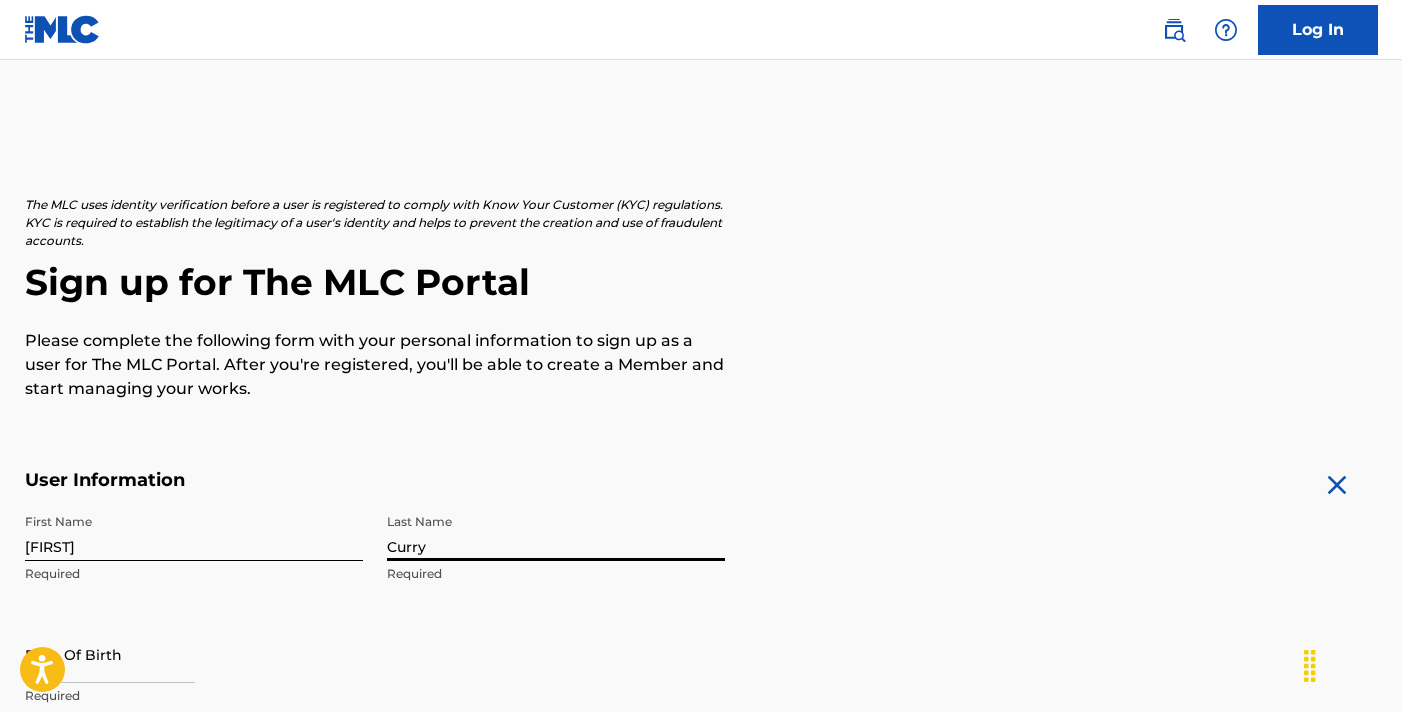 type on "Curry" 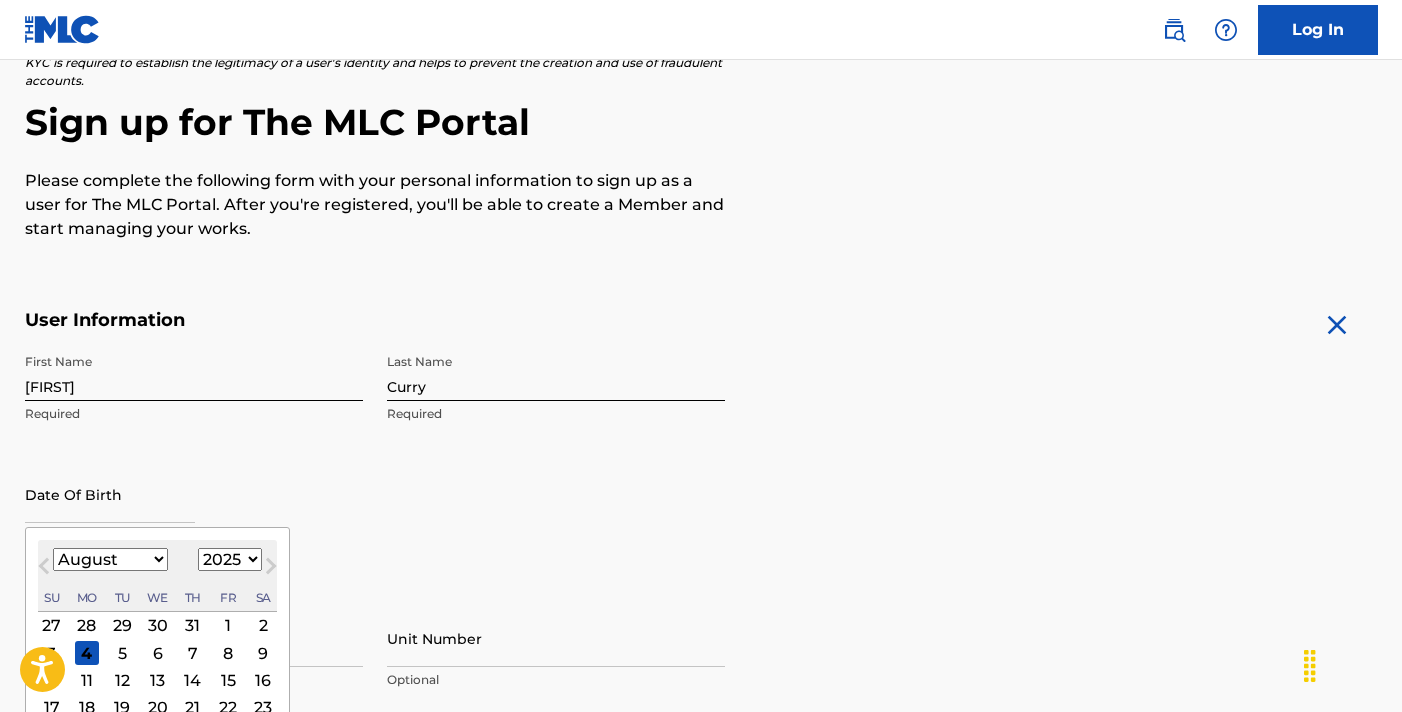 scroll, scrollTop: 184, scrollLeft: 0, axis: vertical 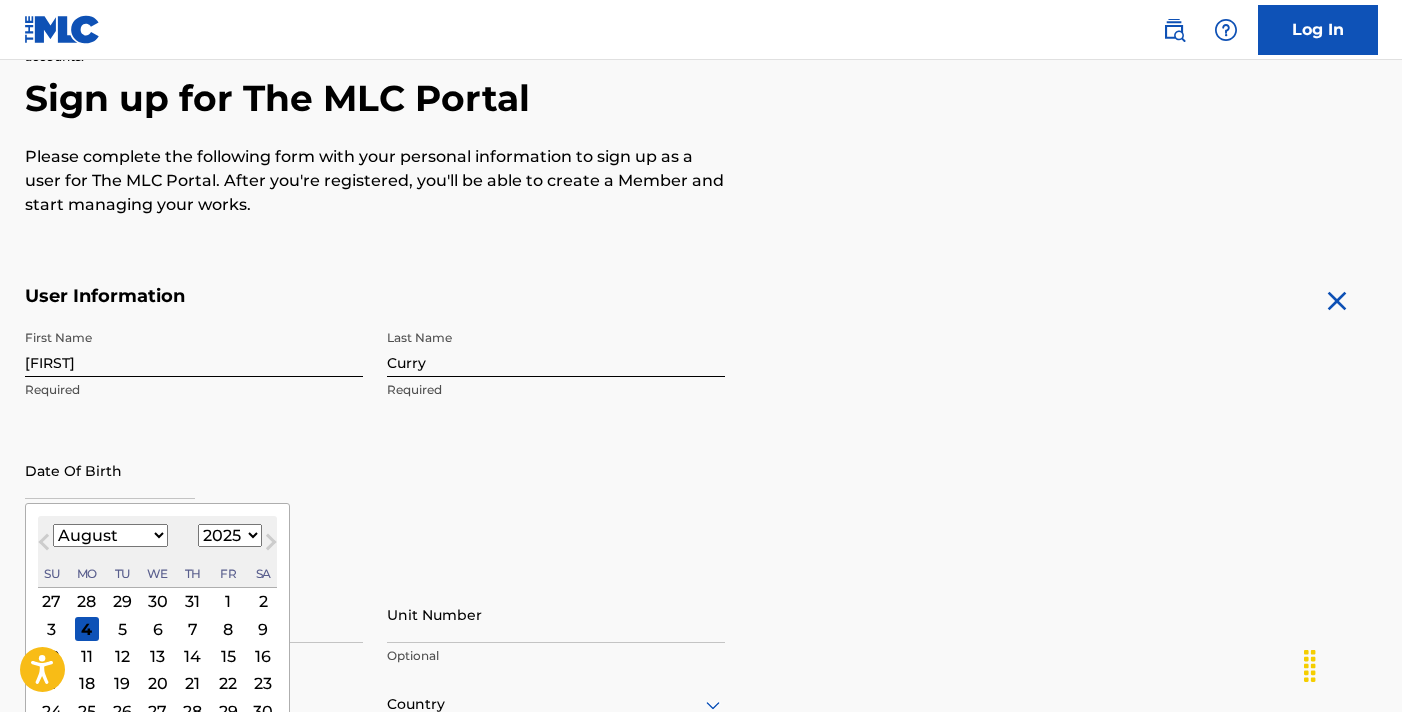 click on "January February March April May June July August September October November December" at bounding box center (110, 535) 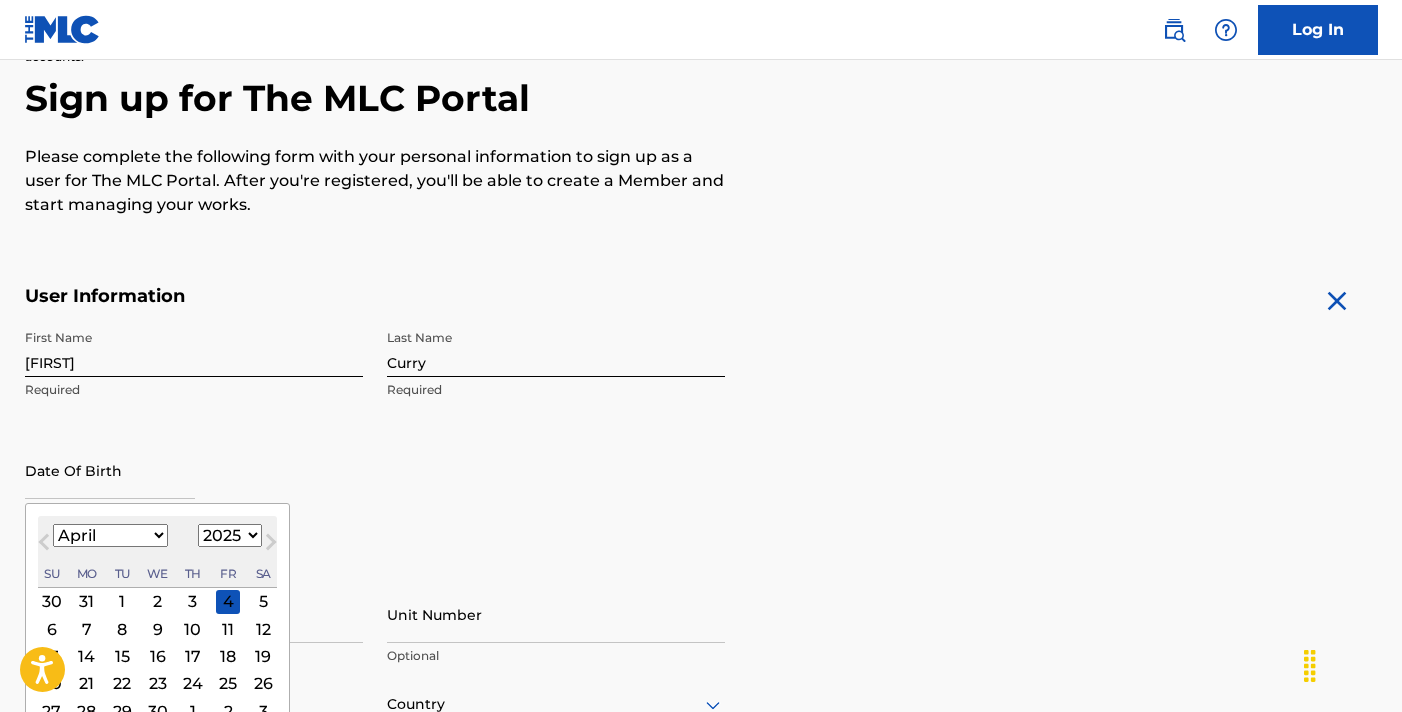 click on "17" at bounding box center [193, 656] 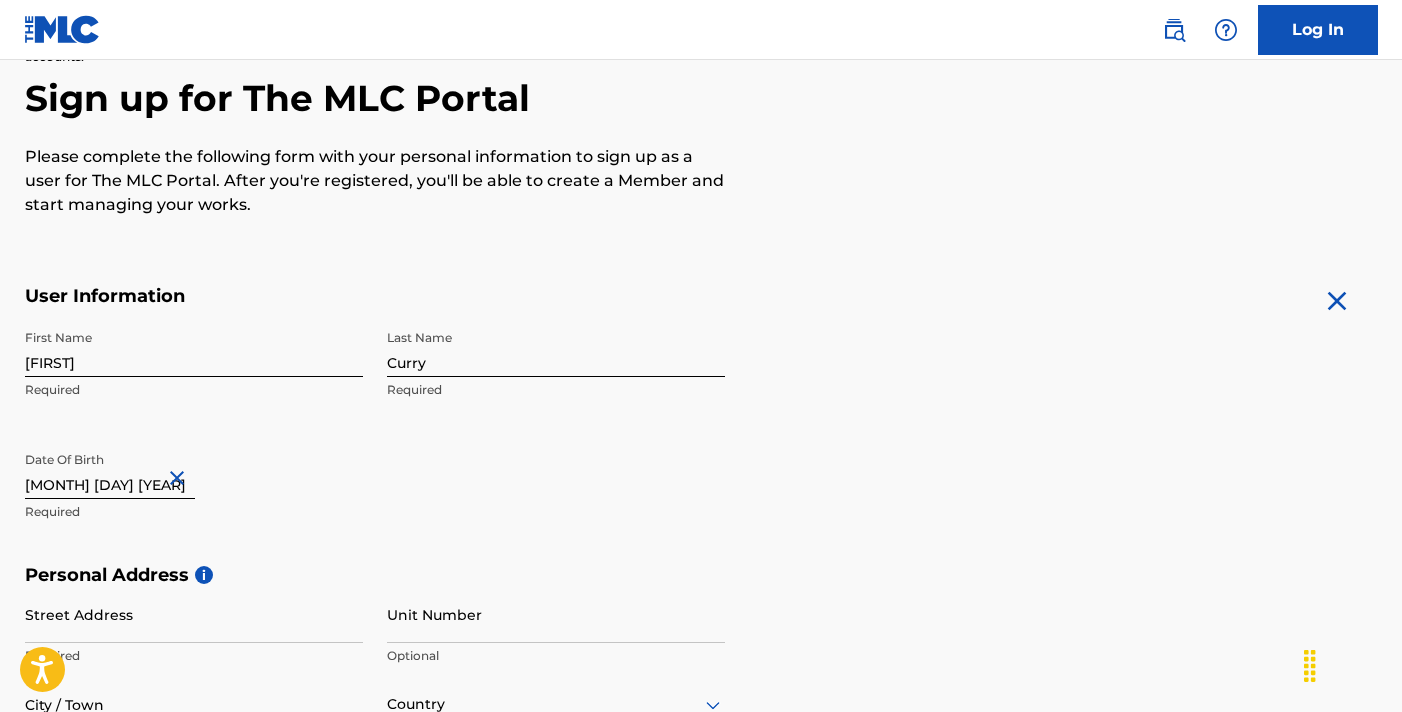 click on "April 17 2025" at bounding box center (110, 470) 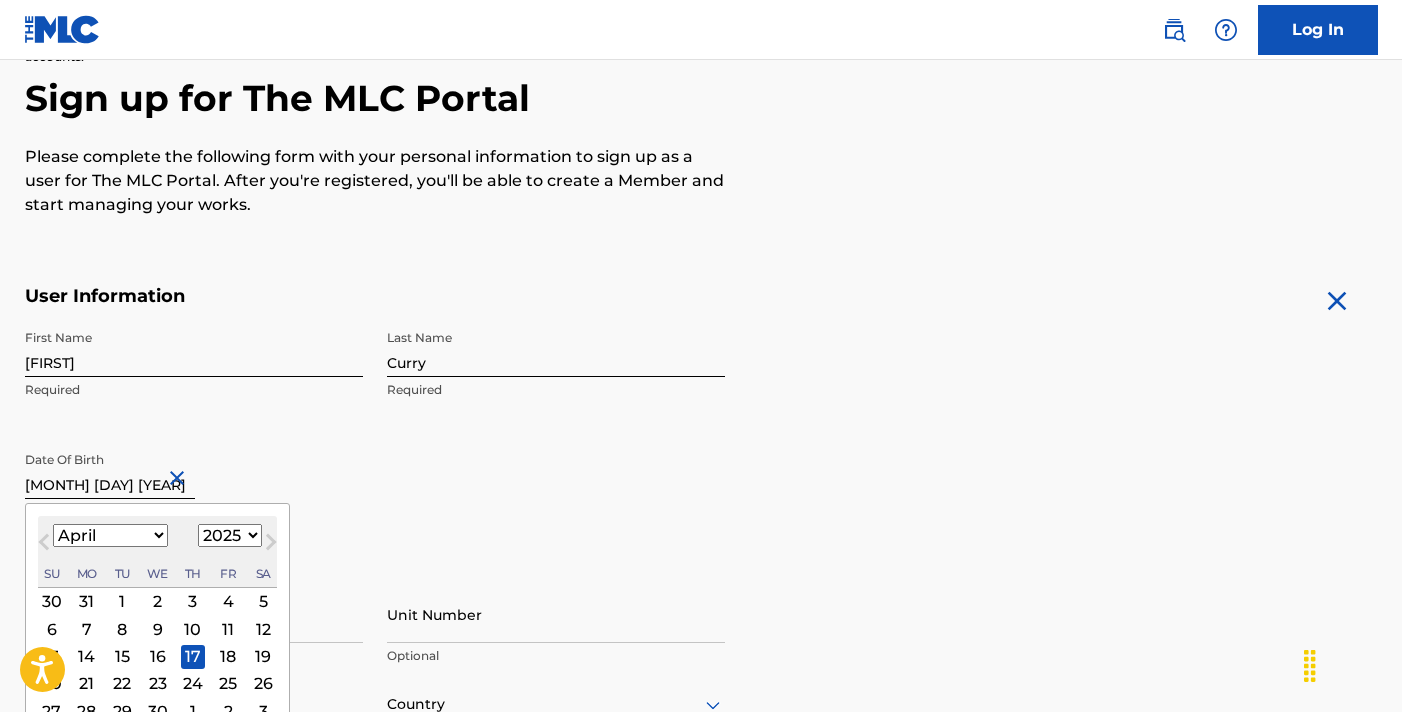 drag, startPoint x: 110, startPoint y: 486, endPoint x: 82, endPoint y: 486, distance: 28 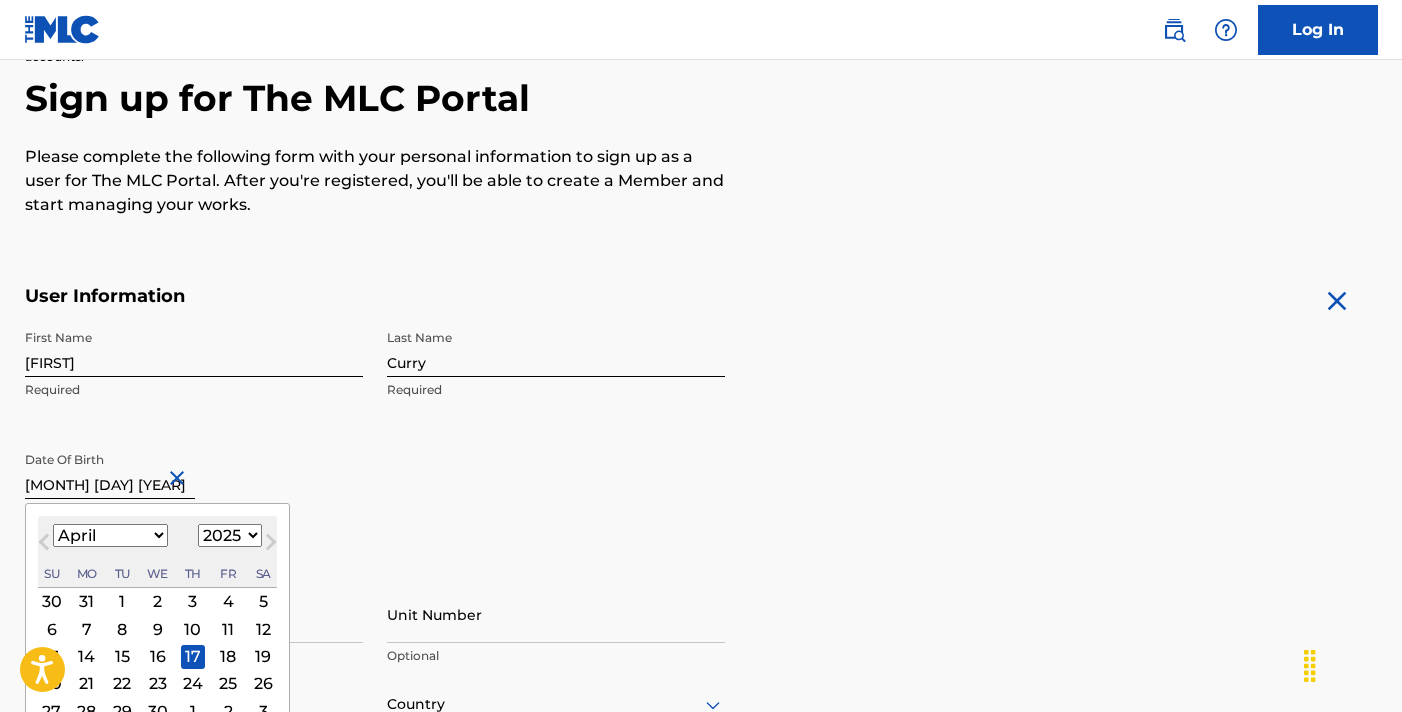 type on "April 17 1968" 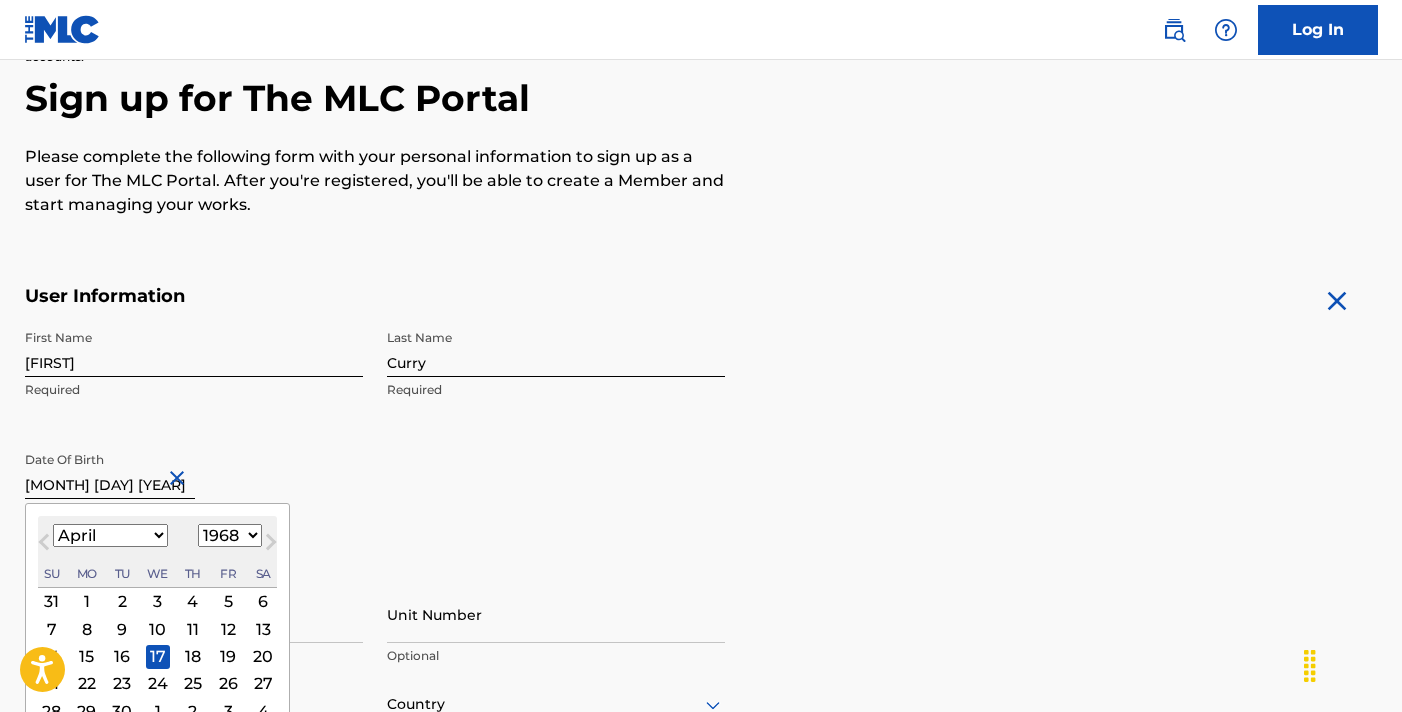 type on "April 17 1968" 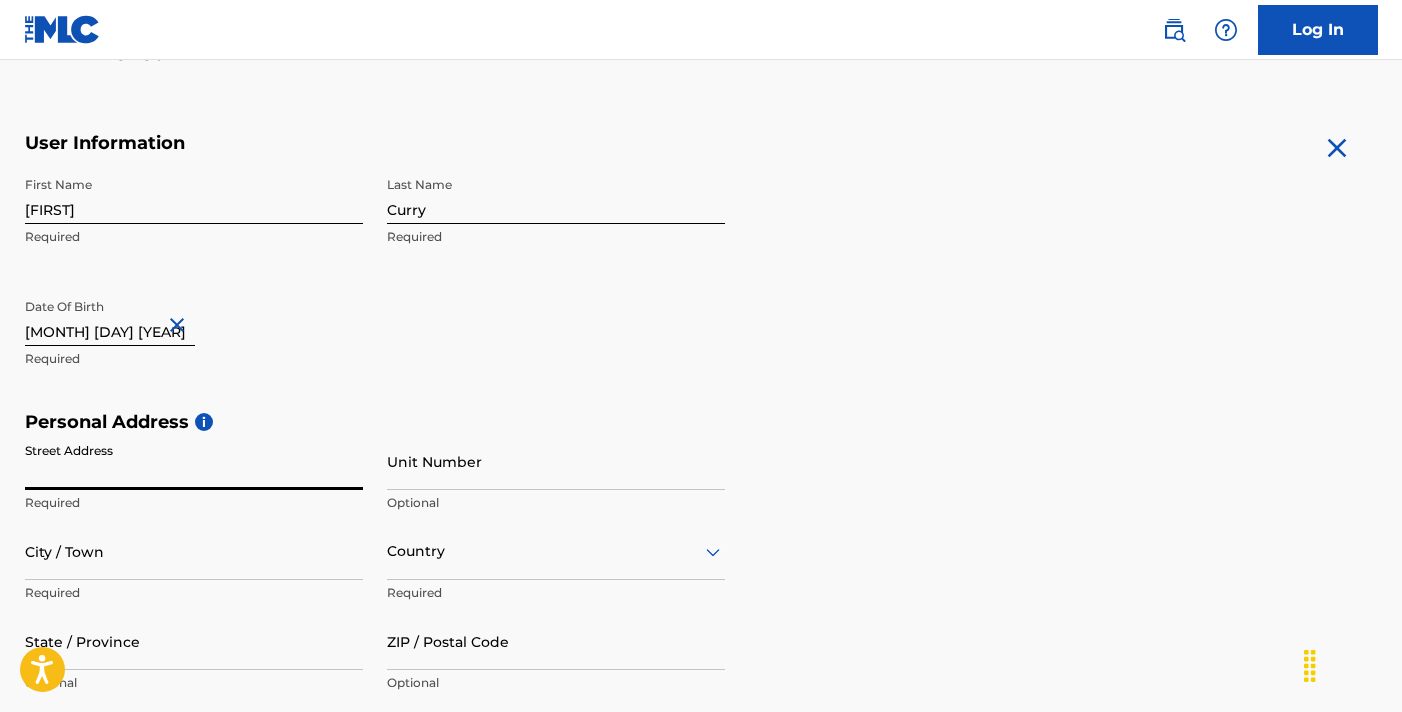scroll, scrollTop: 340, scrollLeft: 0, axis: vertical 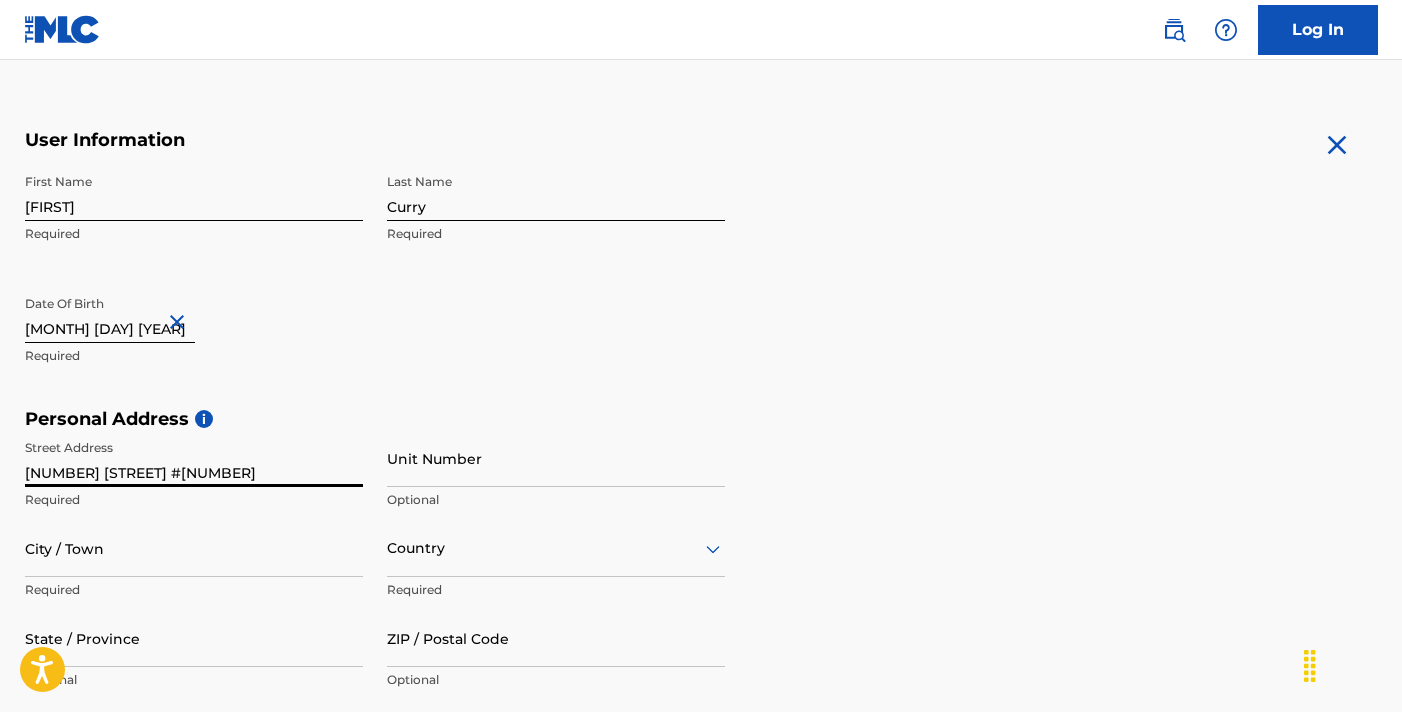 type on "5632 Van Nuys Blvd #2246" 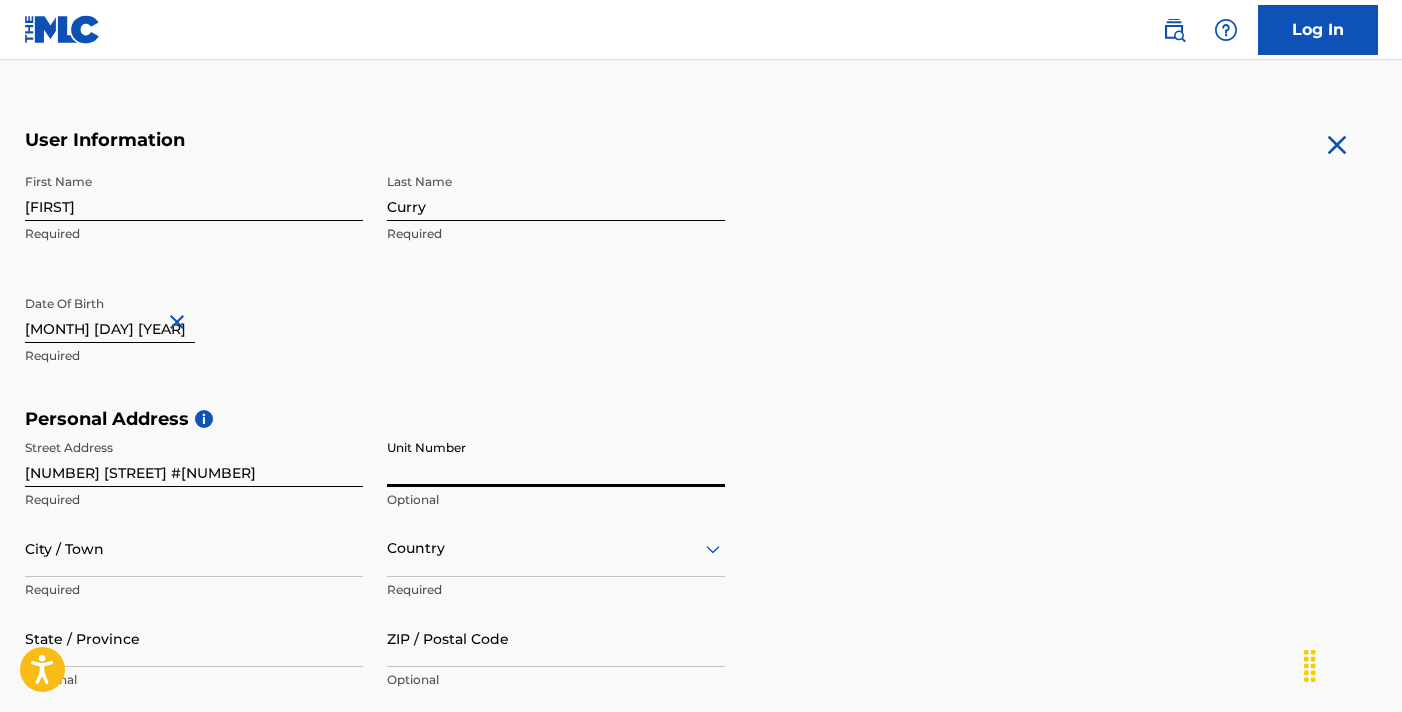 type on "$" 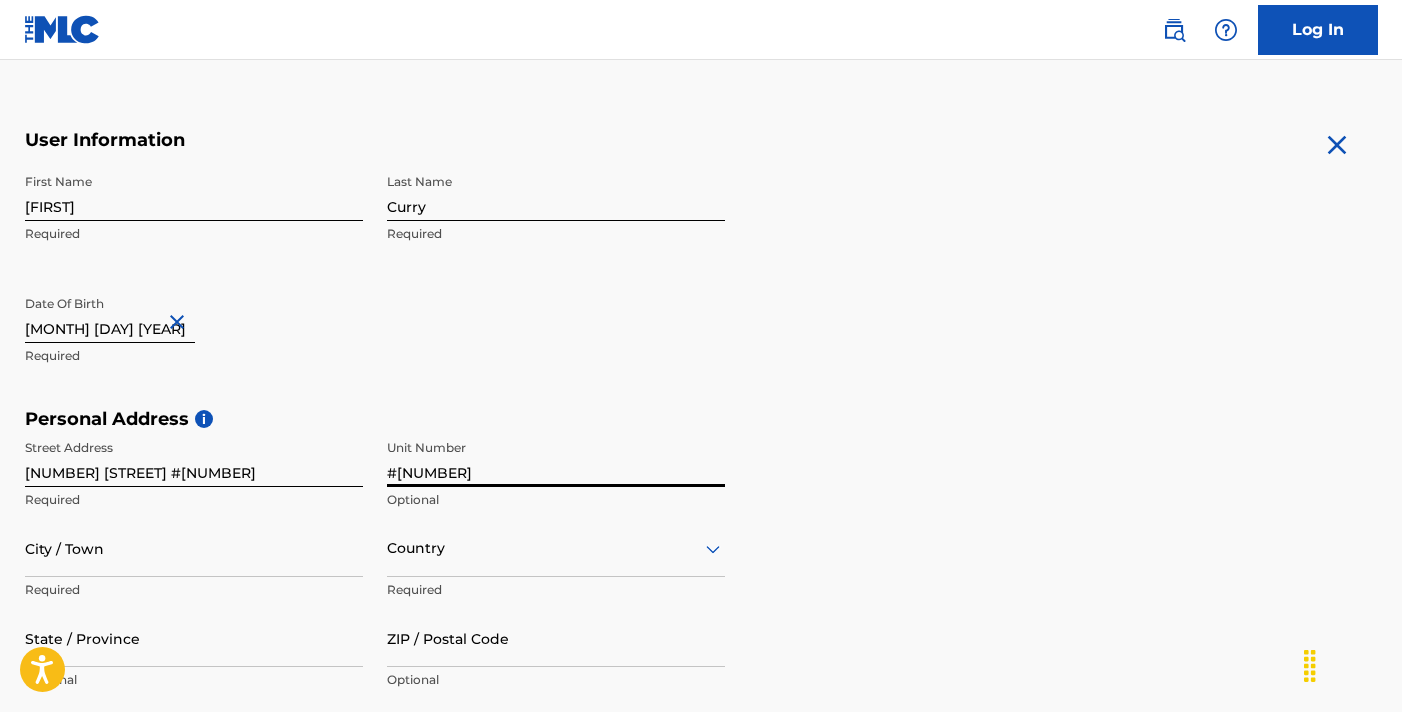 type on "#2246" 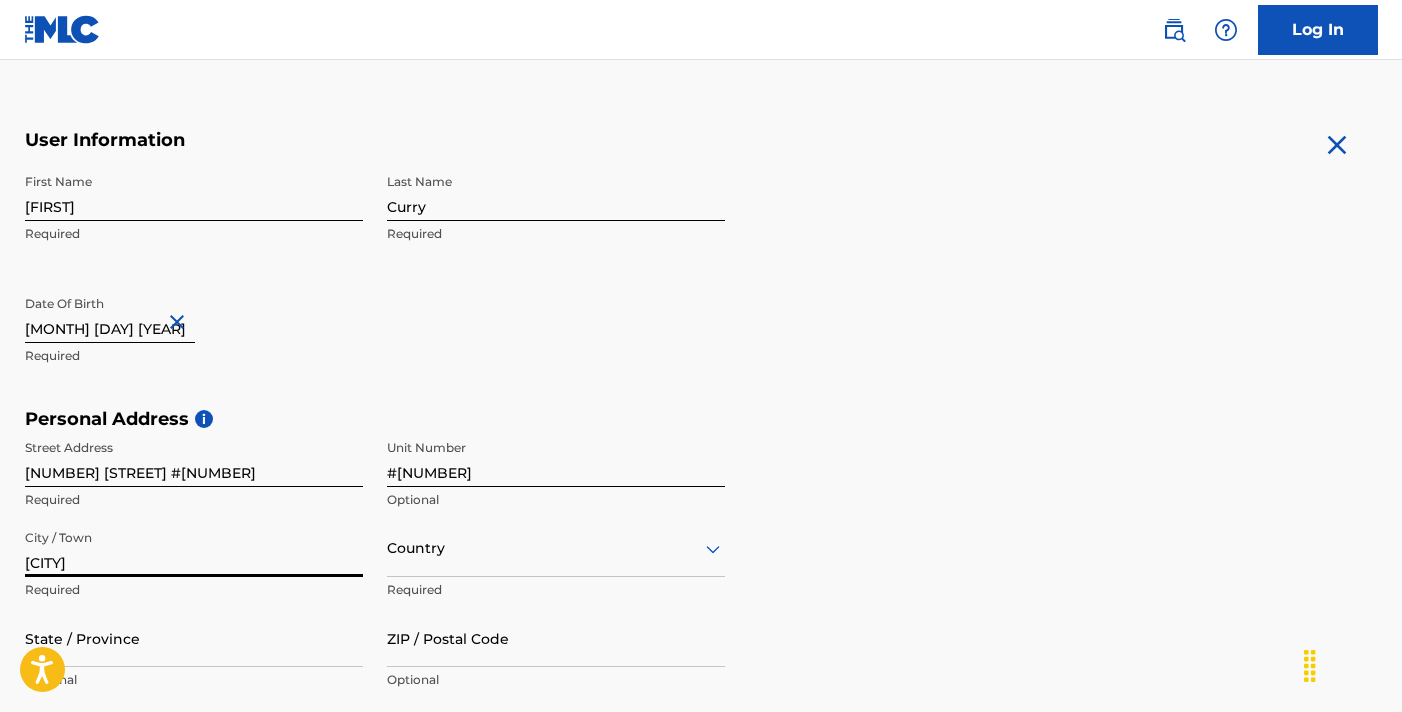 type on "Sherman Oaks" 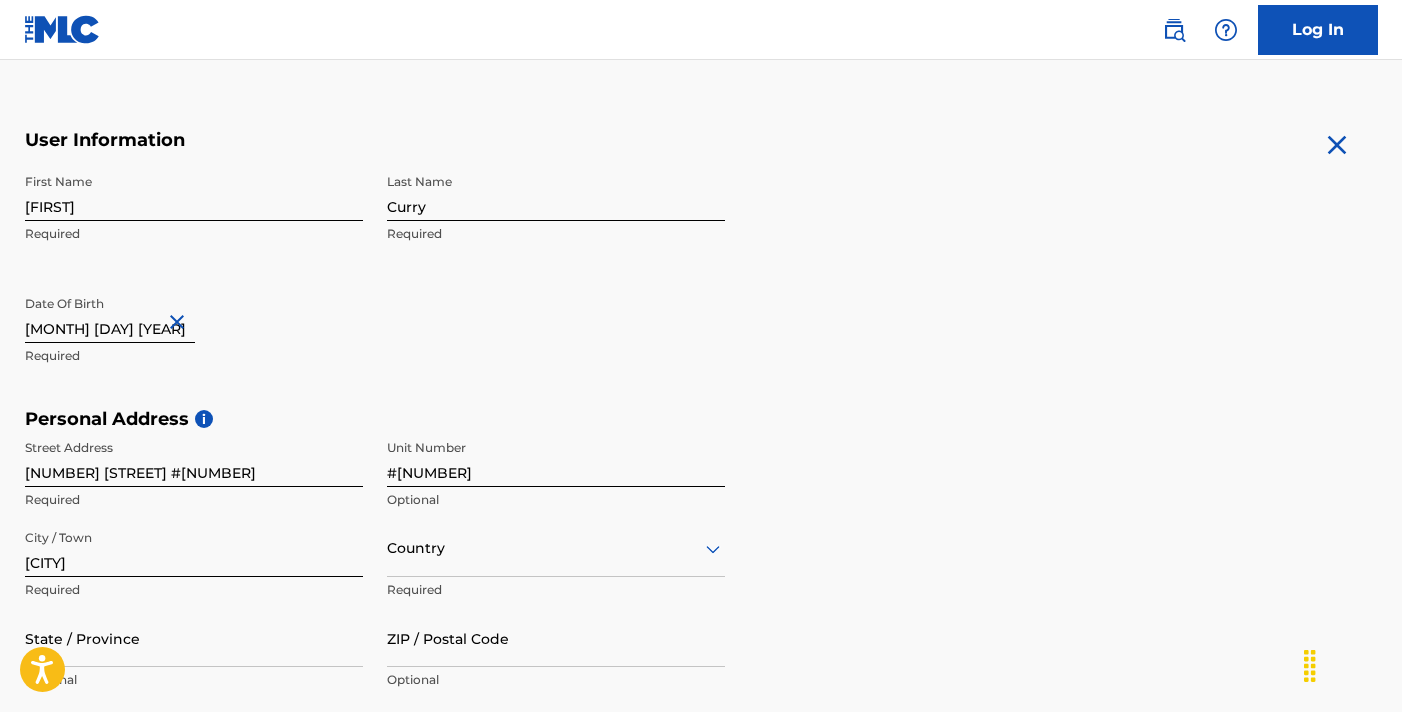 scroll, scrollTop: 506, scrollLeft: 0, axis: vertical 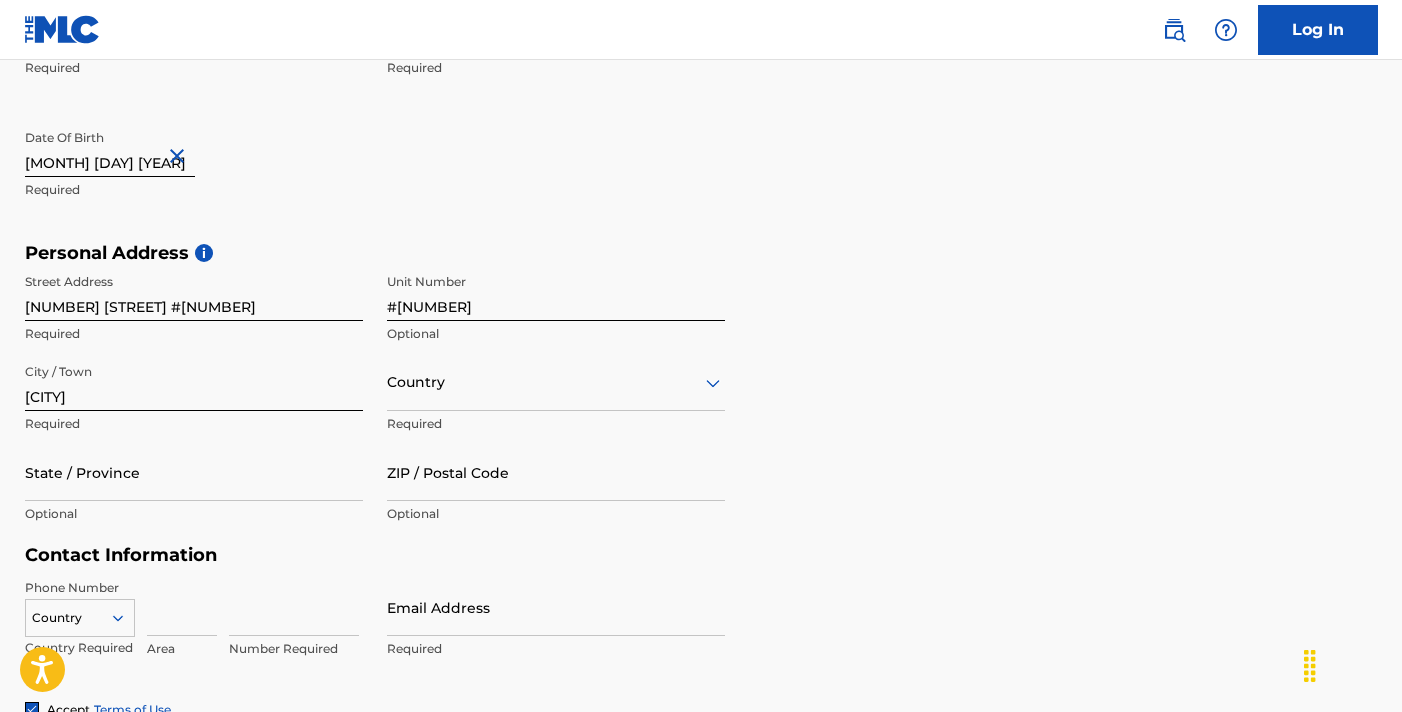 click on "option , selected. Select is focused ,type to refine list, press Down to open the menu,  Country" at bounding box center [556, 382] 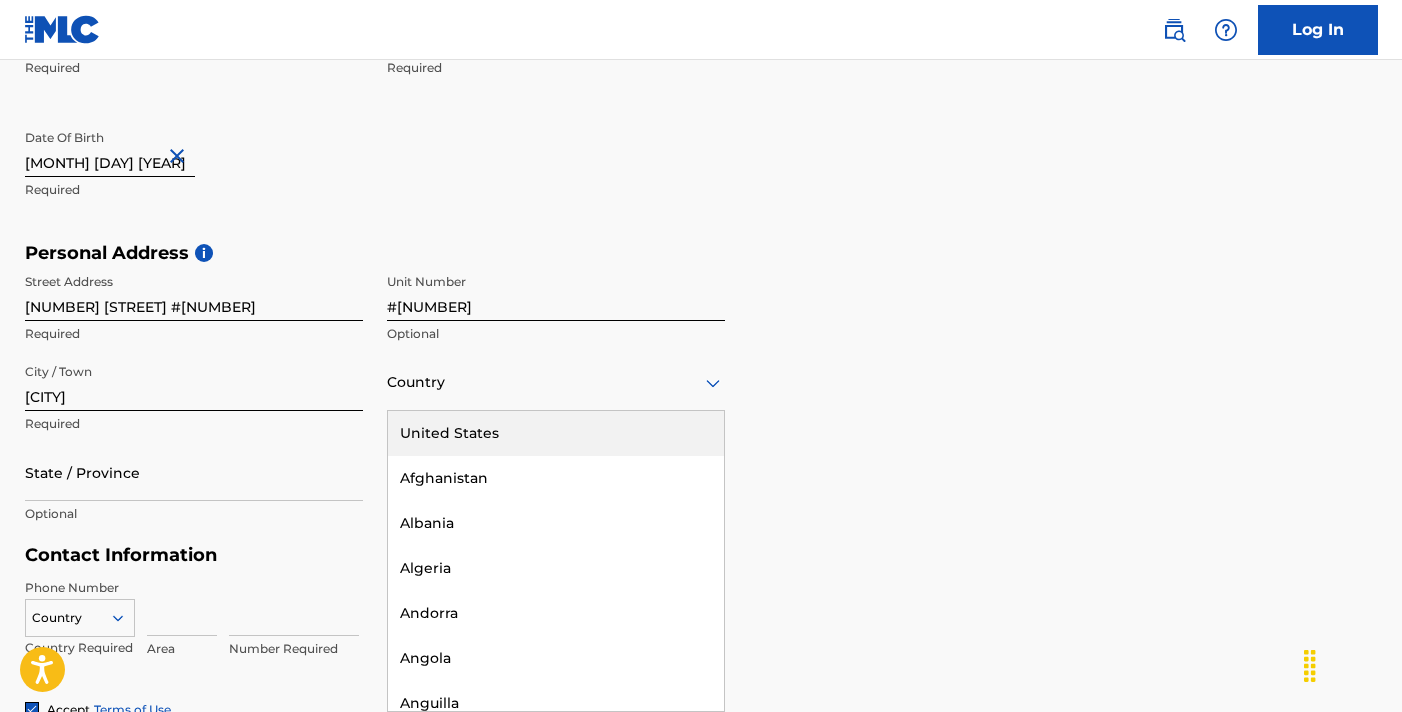 click on "United States" at bounding box center (556, 433) 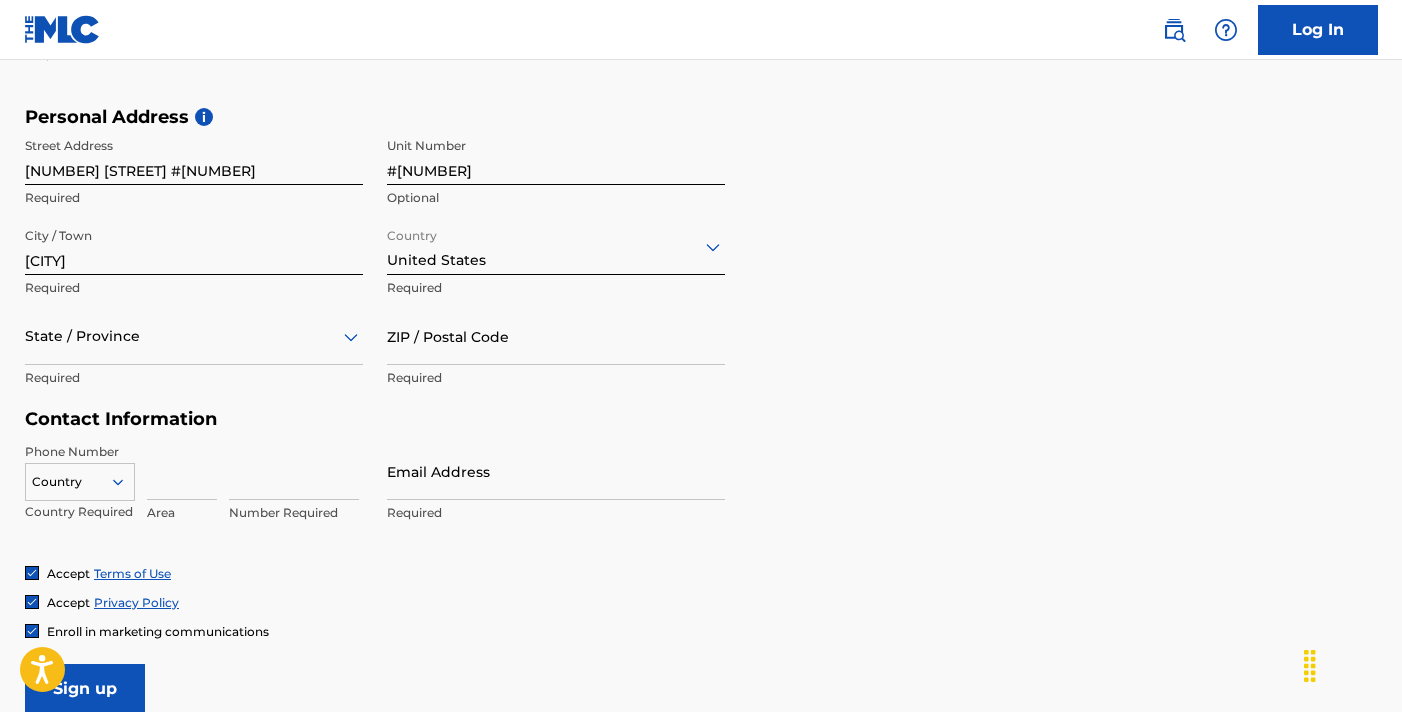 scroll, scrollTop: 651, scrollLeft: 0, axis: vertical 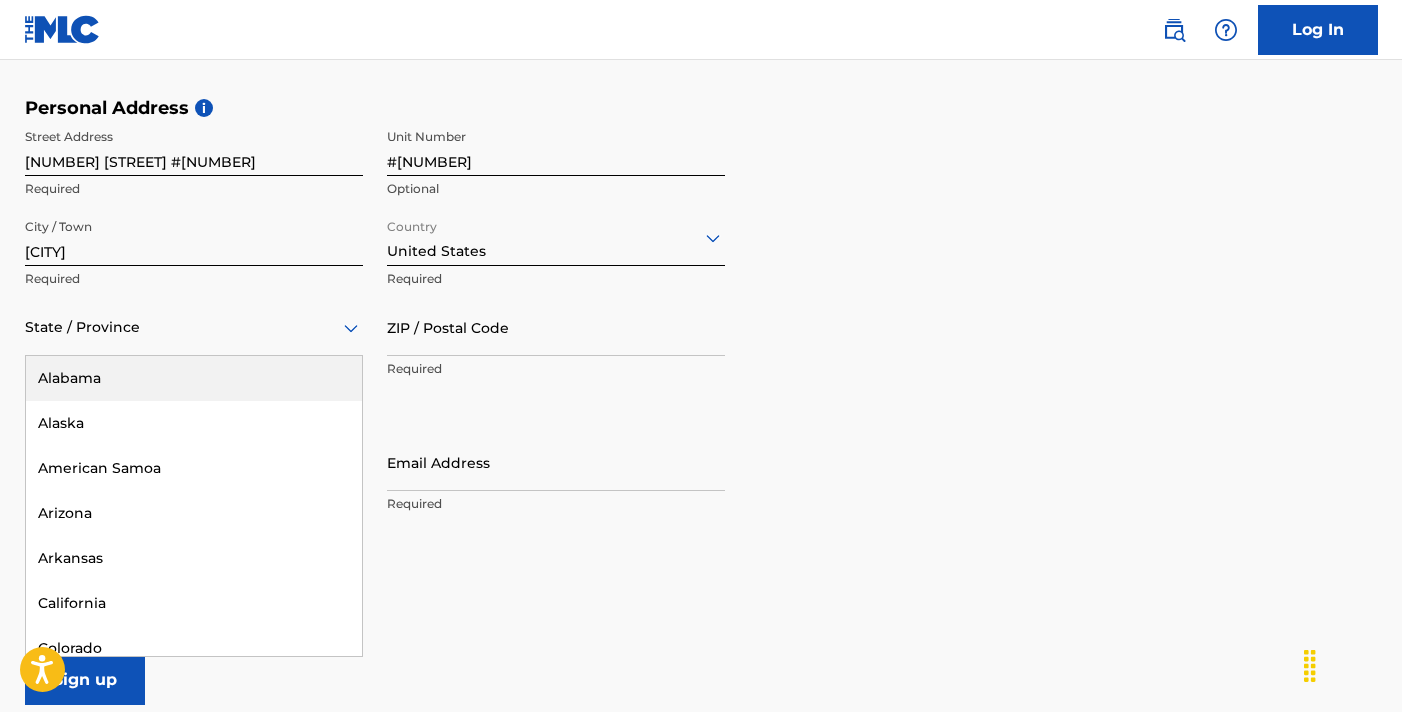 click 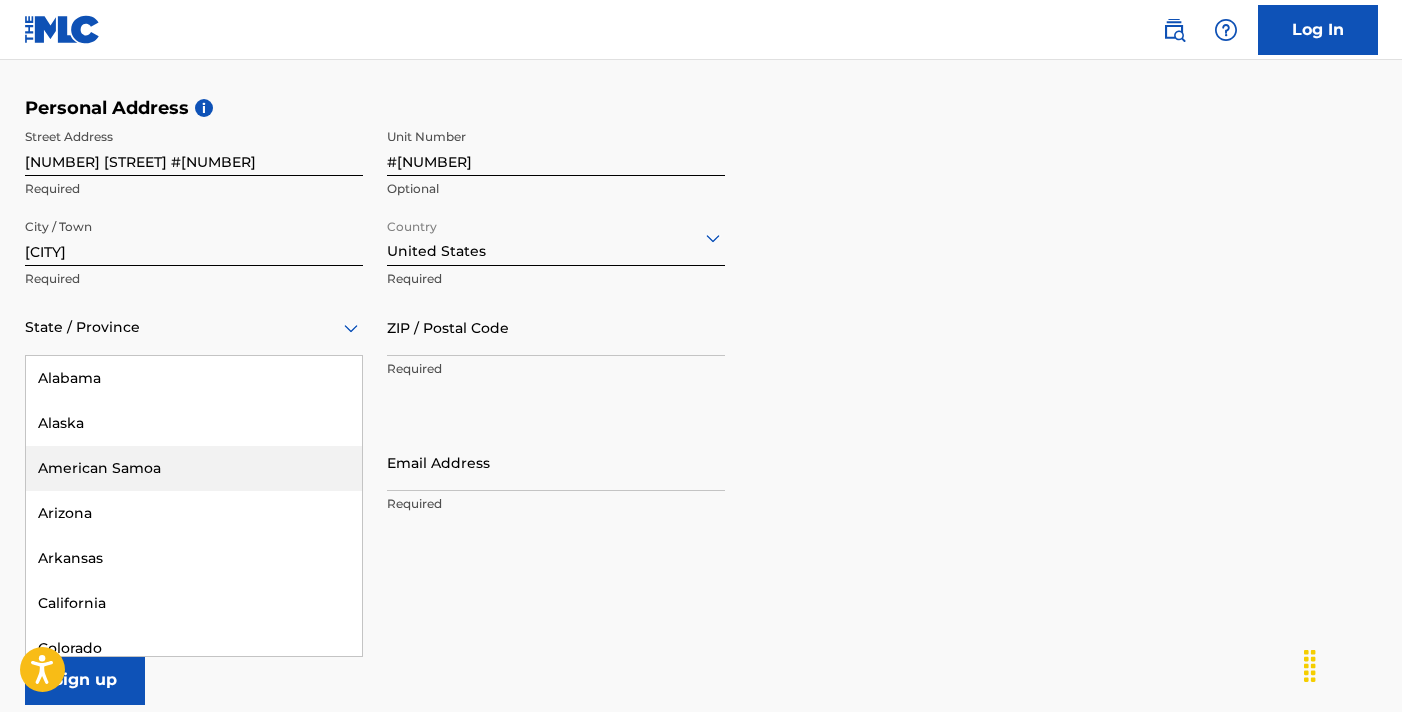 scroll, scrollTop: 65, scrollLeft: 0, axis: vertical 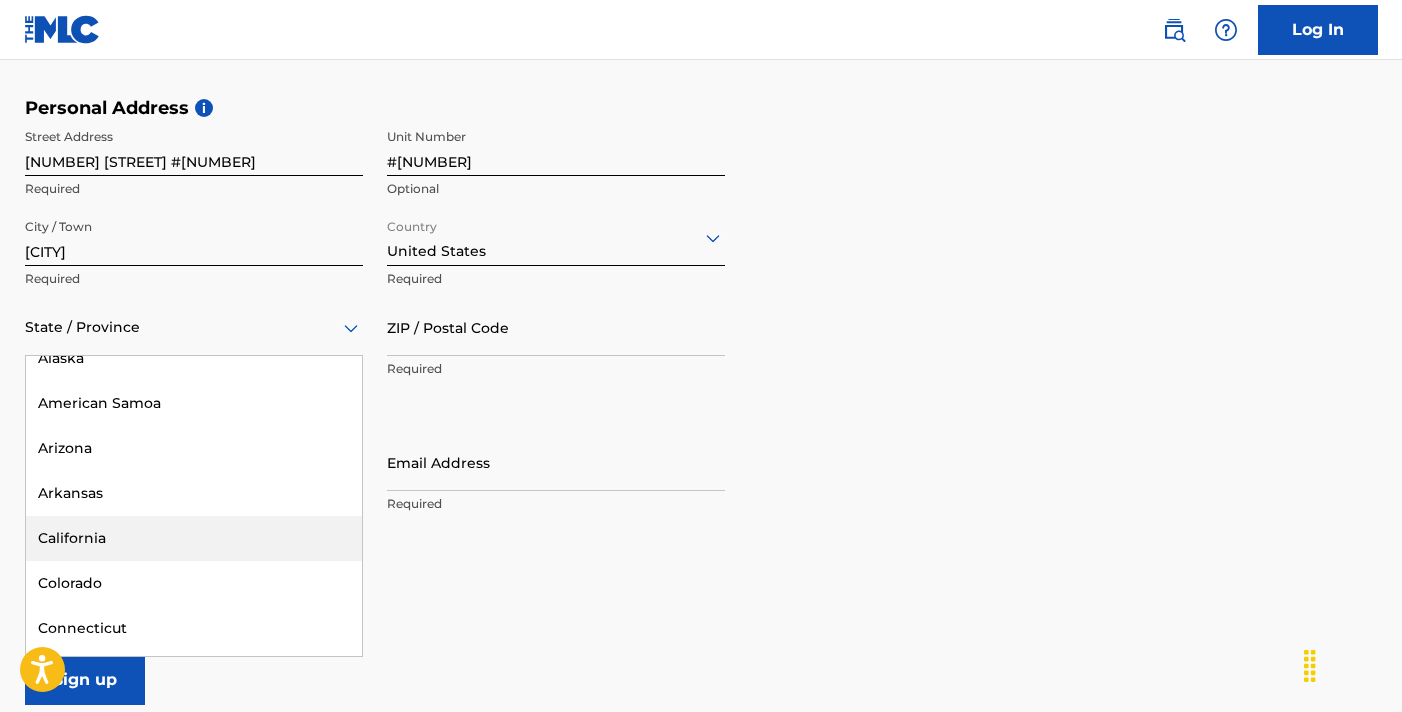 click on "California" at bounding box center (194, 538) 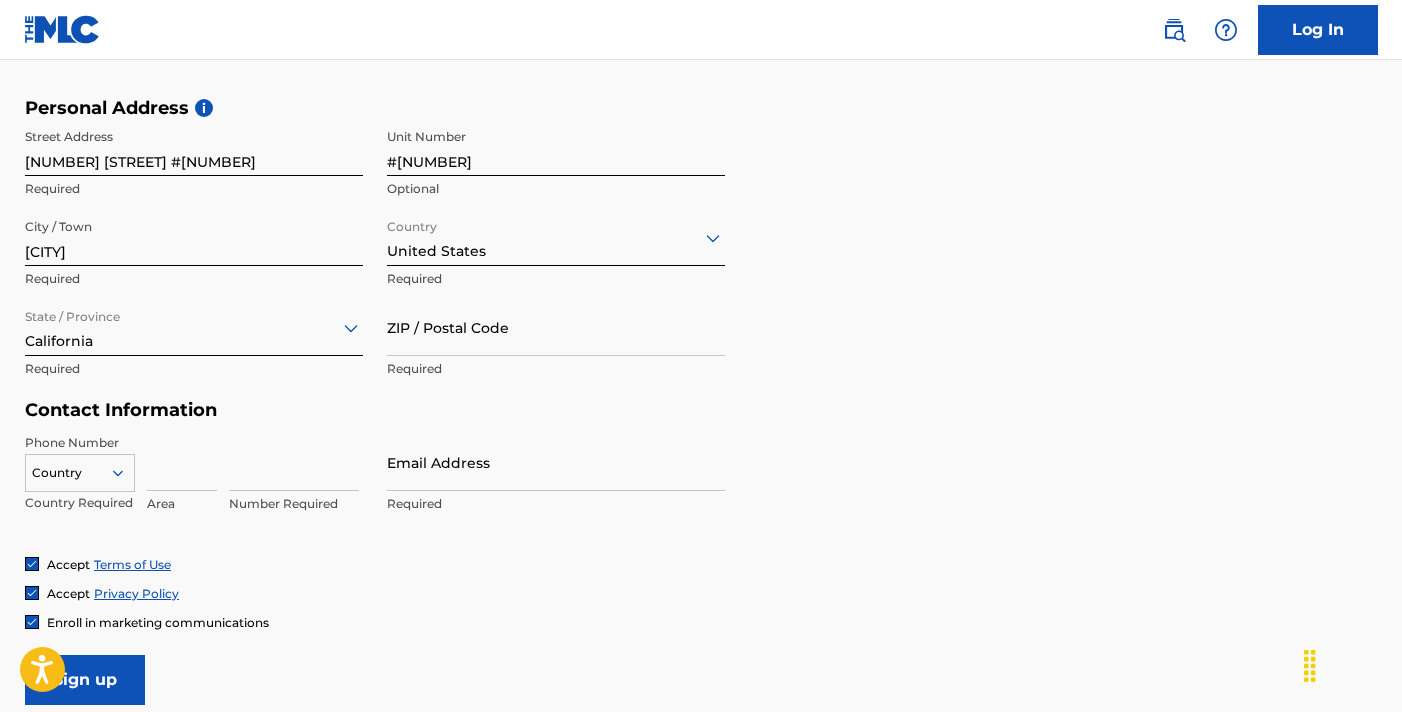 click on "ZIP / Postal Code" at bounding box center [556, 327] 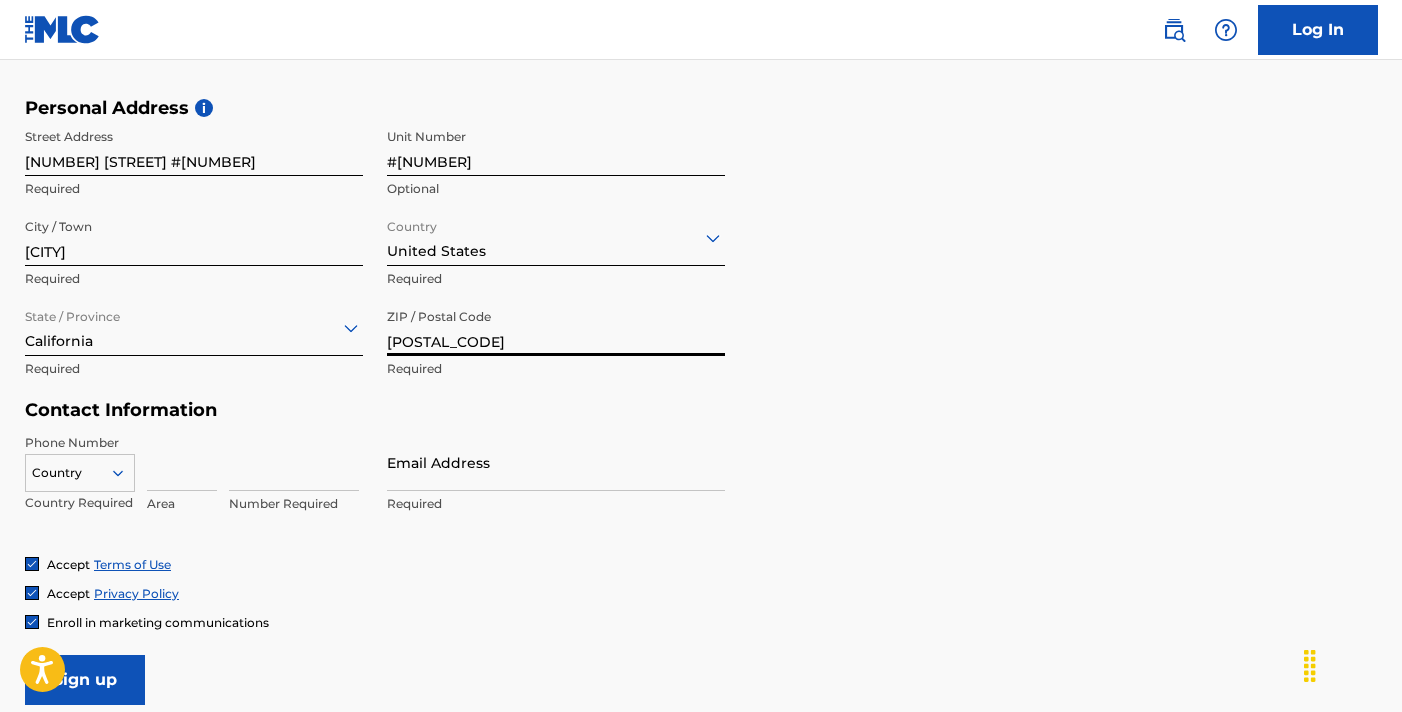 type on "91401" 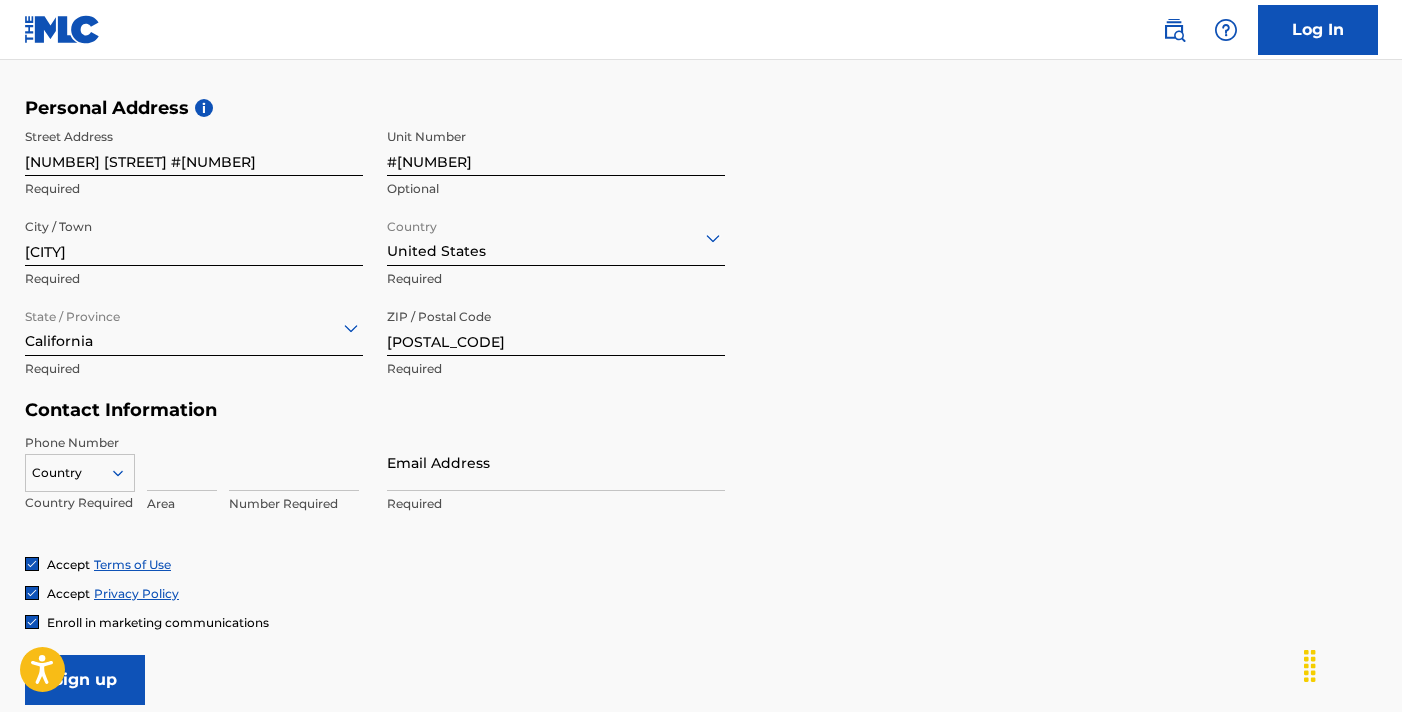 click on "option , selected. Select is focused ,type to refine list, press Down to open the menu,  Country" at bounding box center [80, 469] 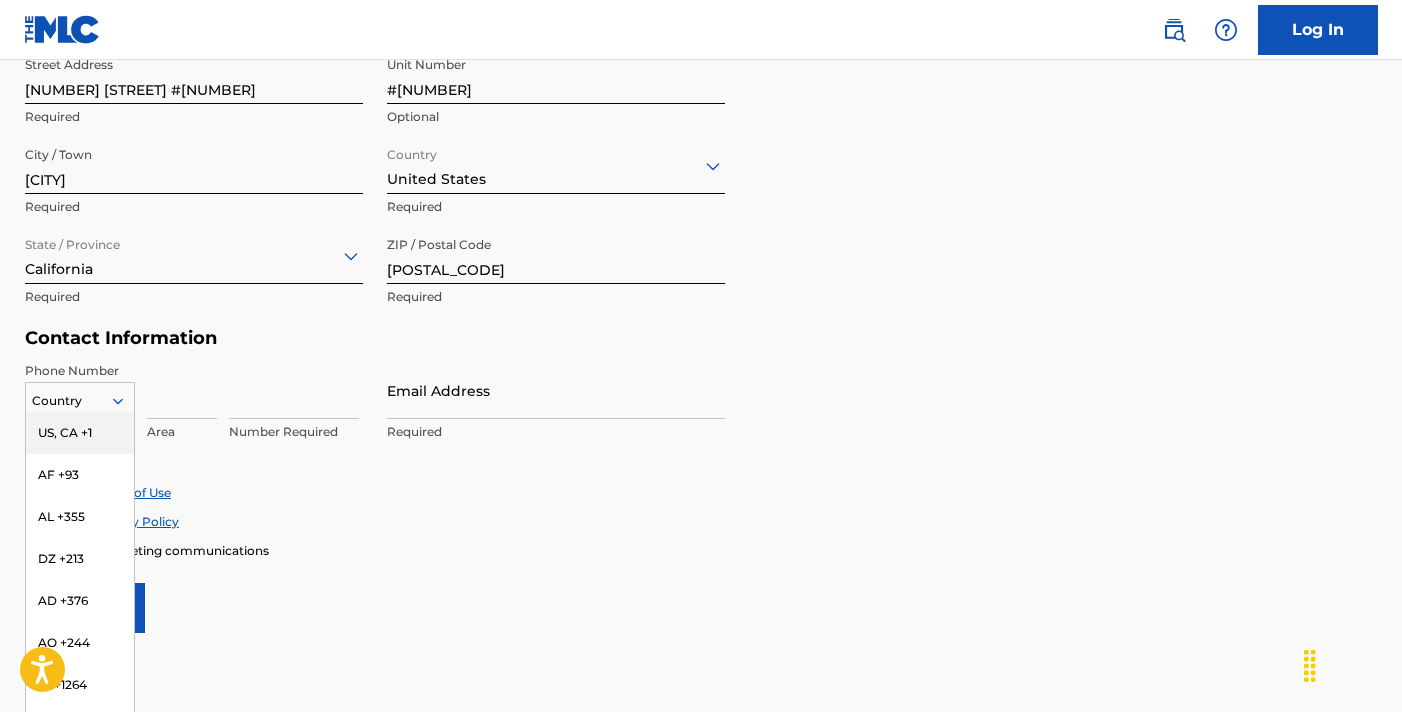click on "US, CA +1" at bounding box center [80, 433] 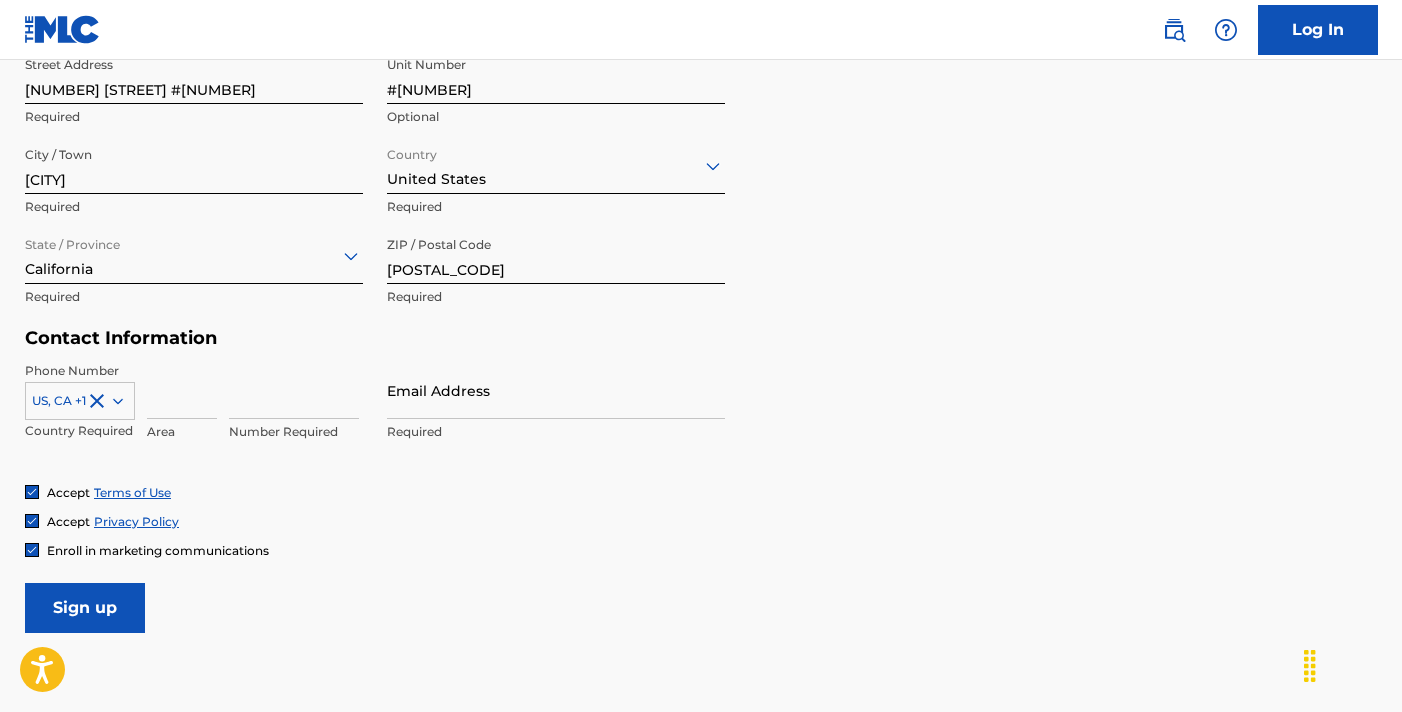 click at bounding box center (182, 390) 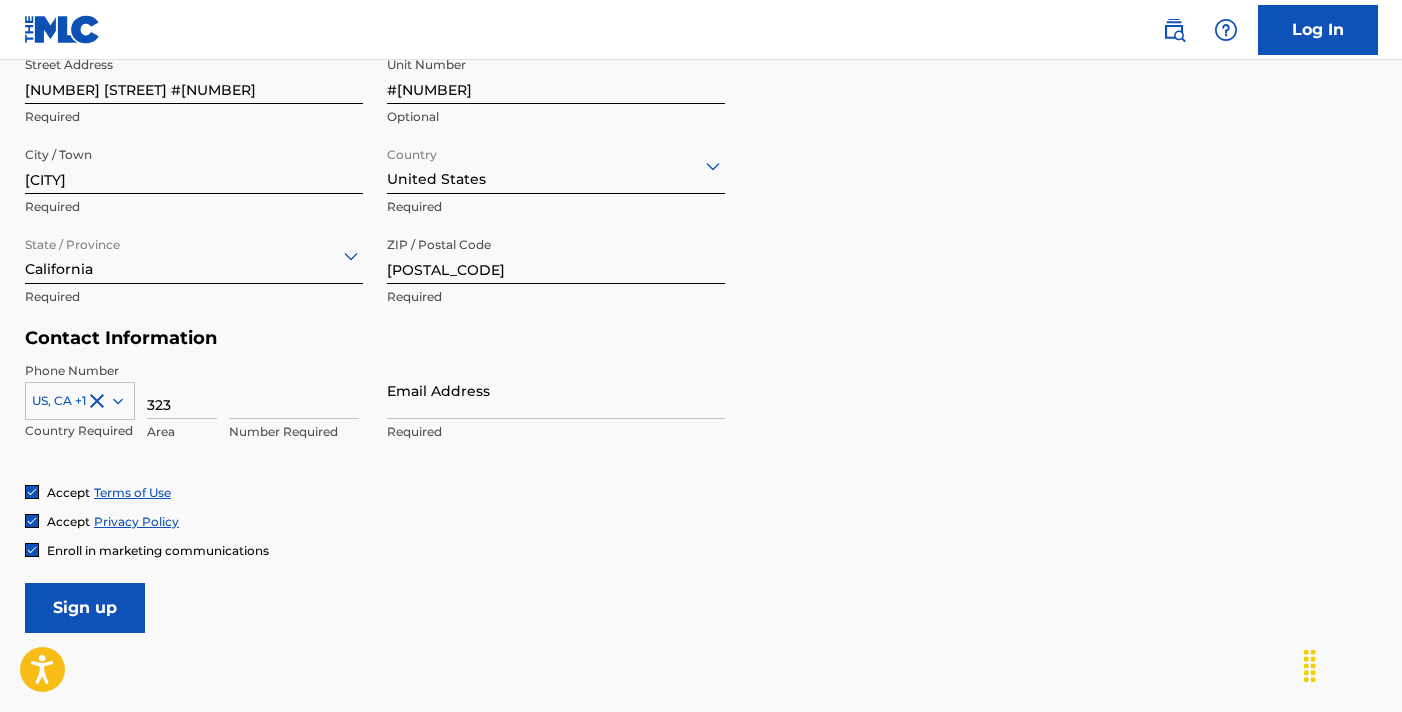 type on "323" 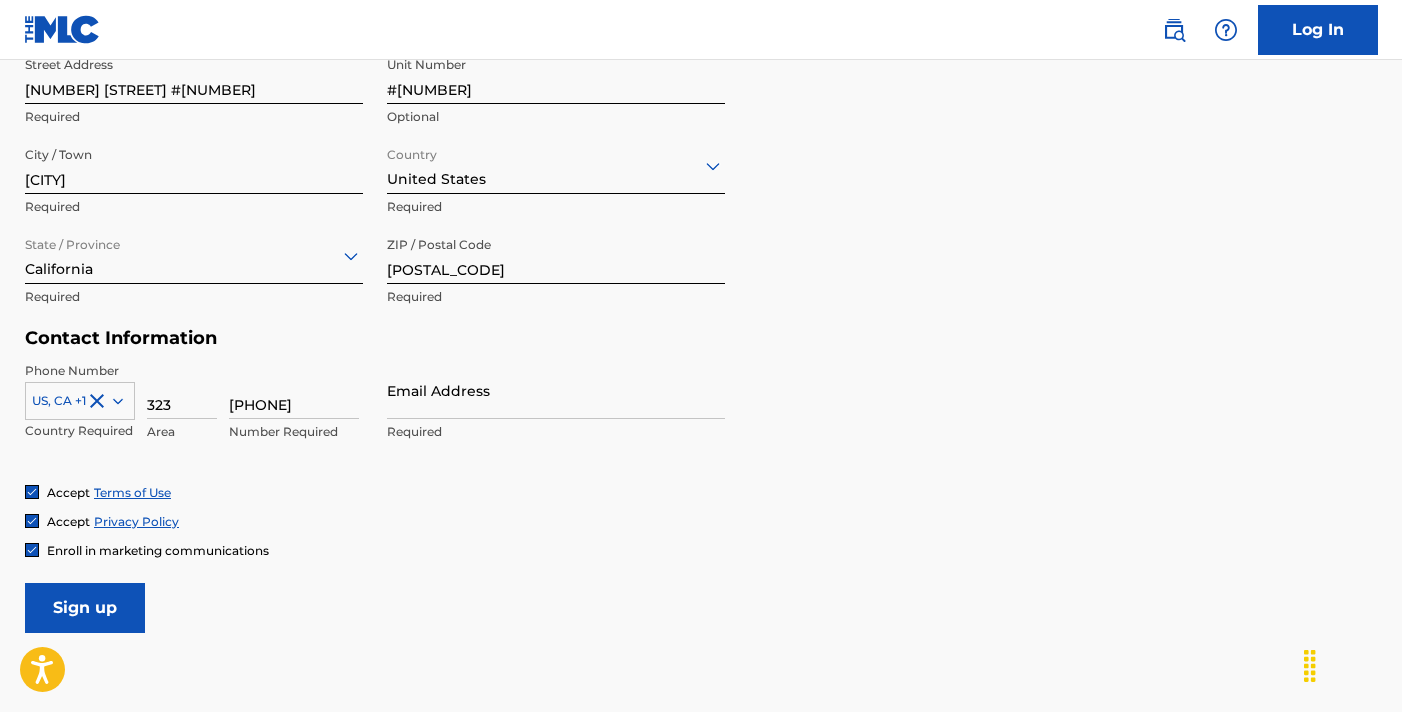 type on "4177287" 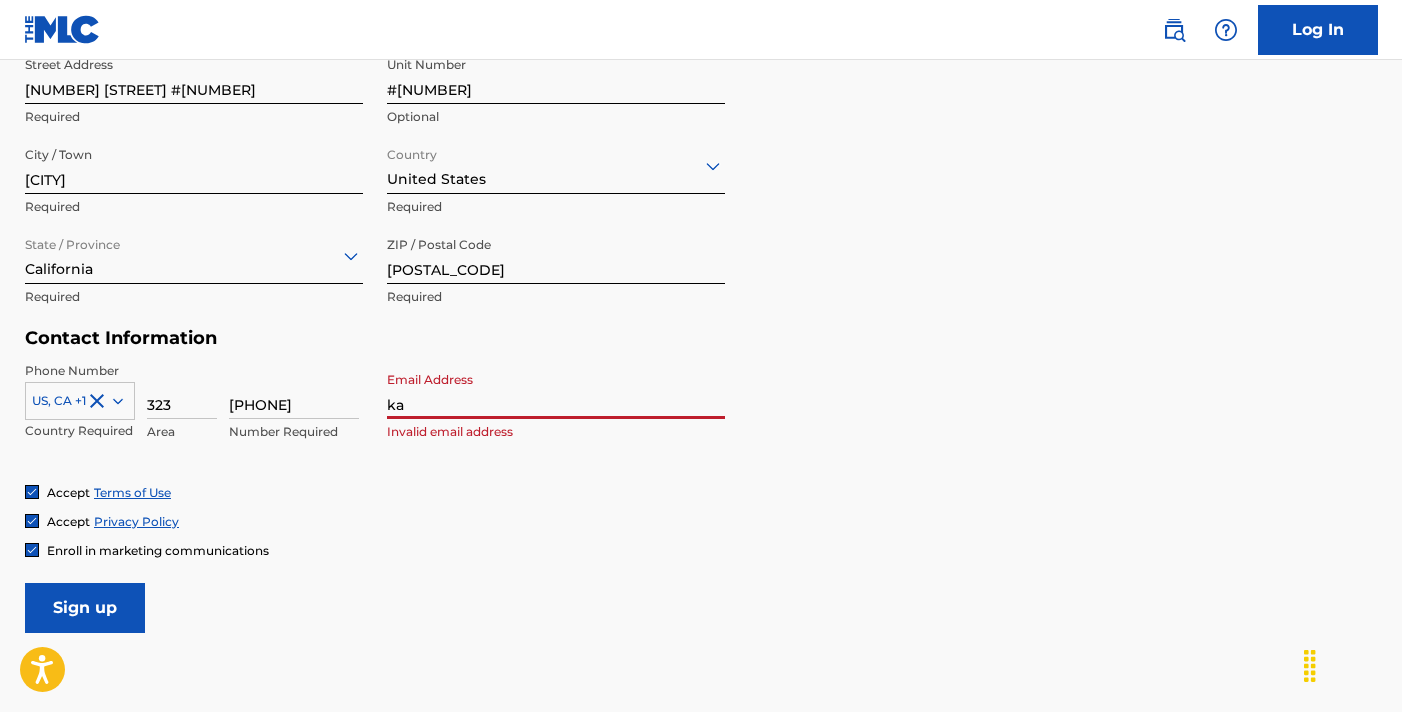 type on "[EMAIL]" 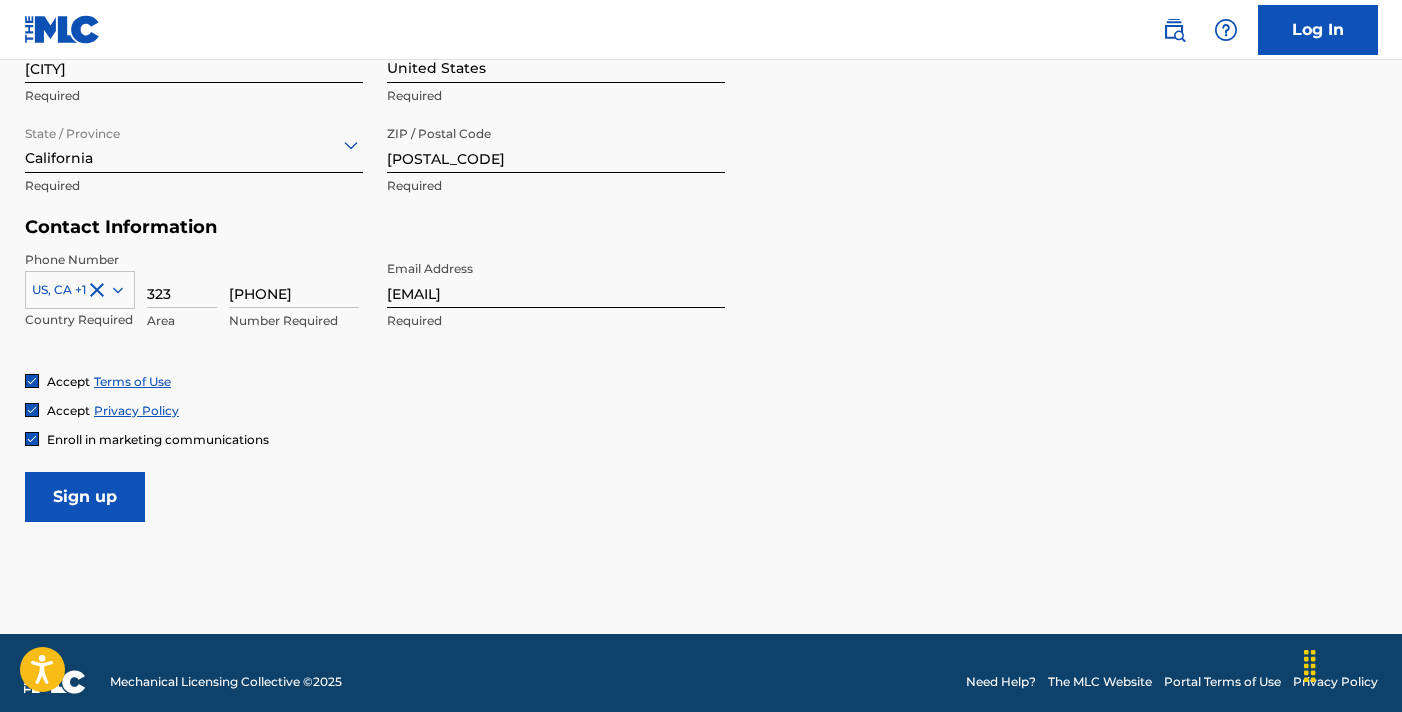 scroll, scrollTop: 838, scrollLeft: 0, axis: vertical 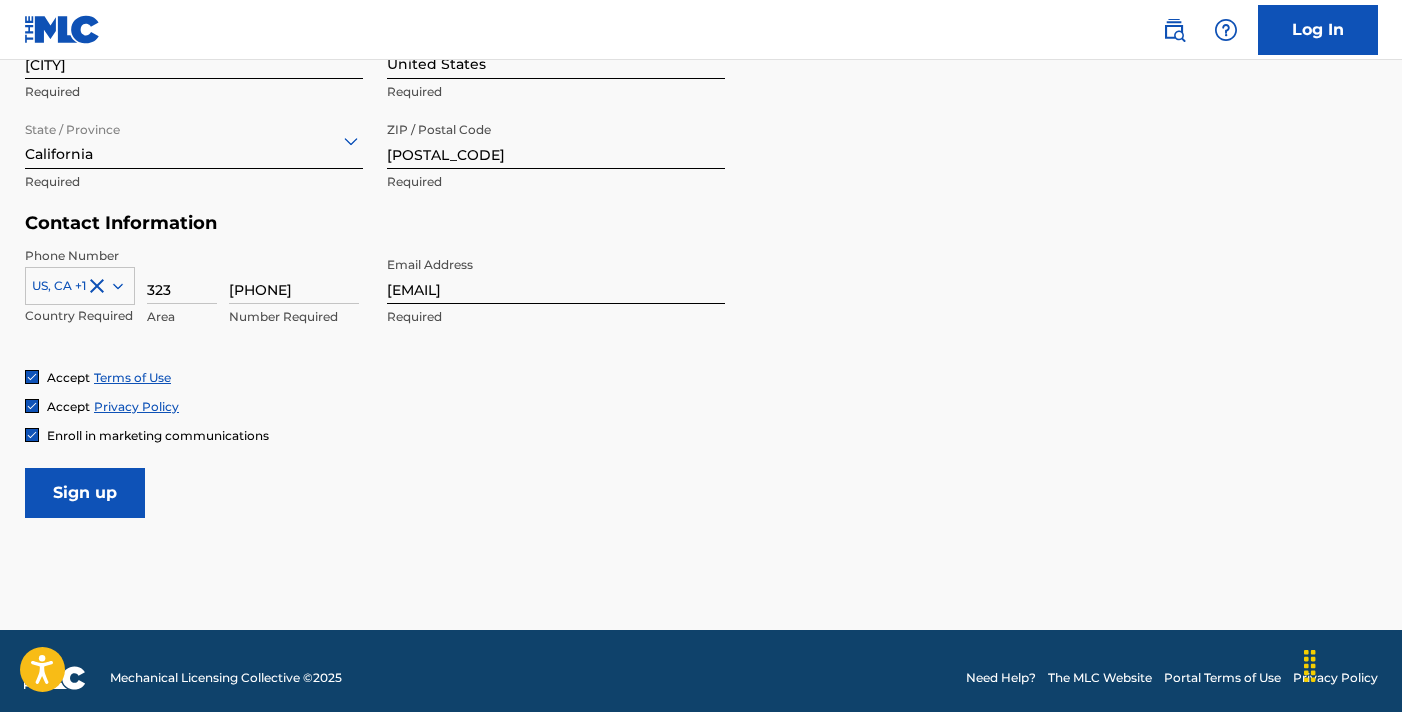 click on "Sign up" at bounding box center [85, 493] 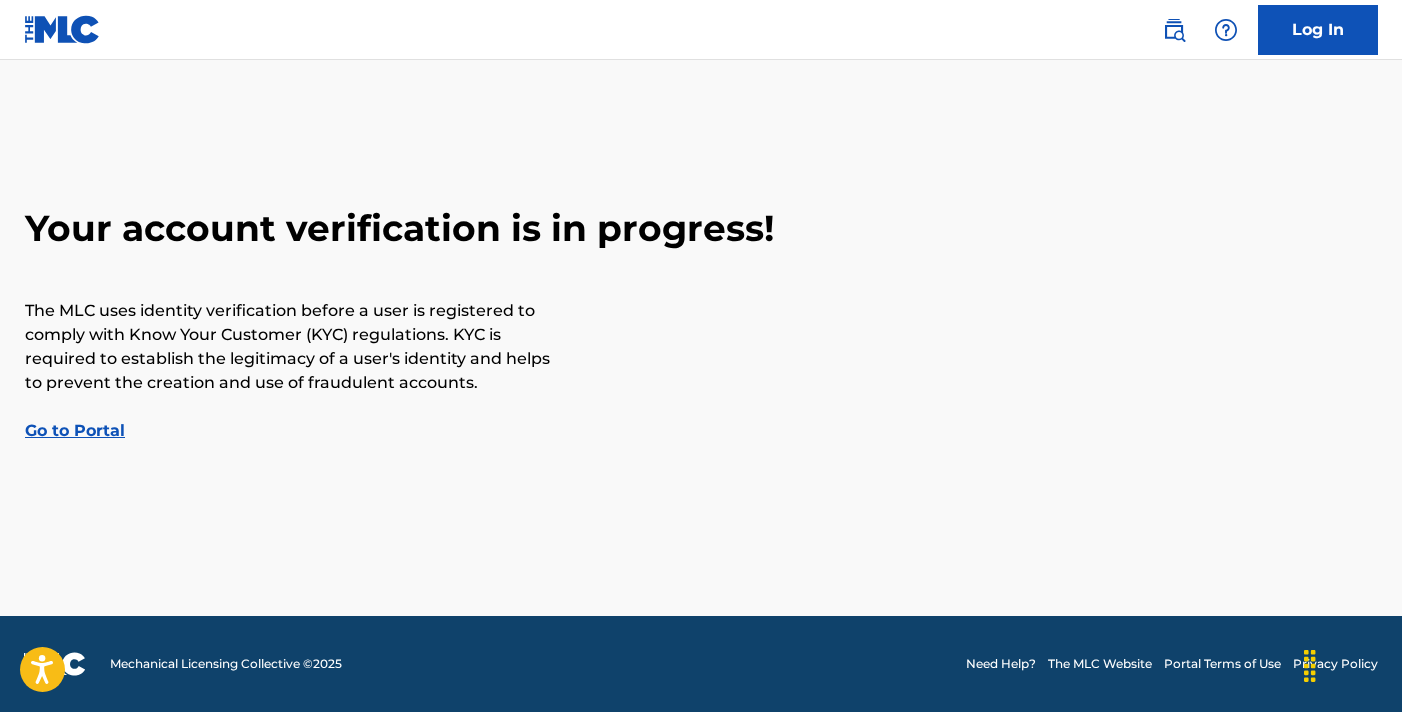 scroll, scrollTop: 0, scrollLeft: 0, axis: both 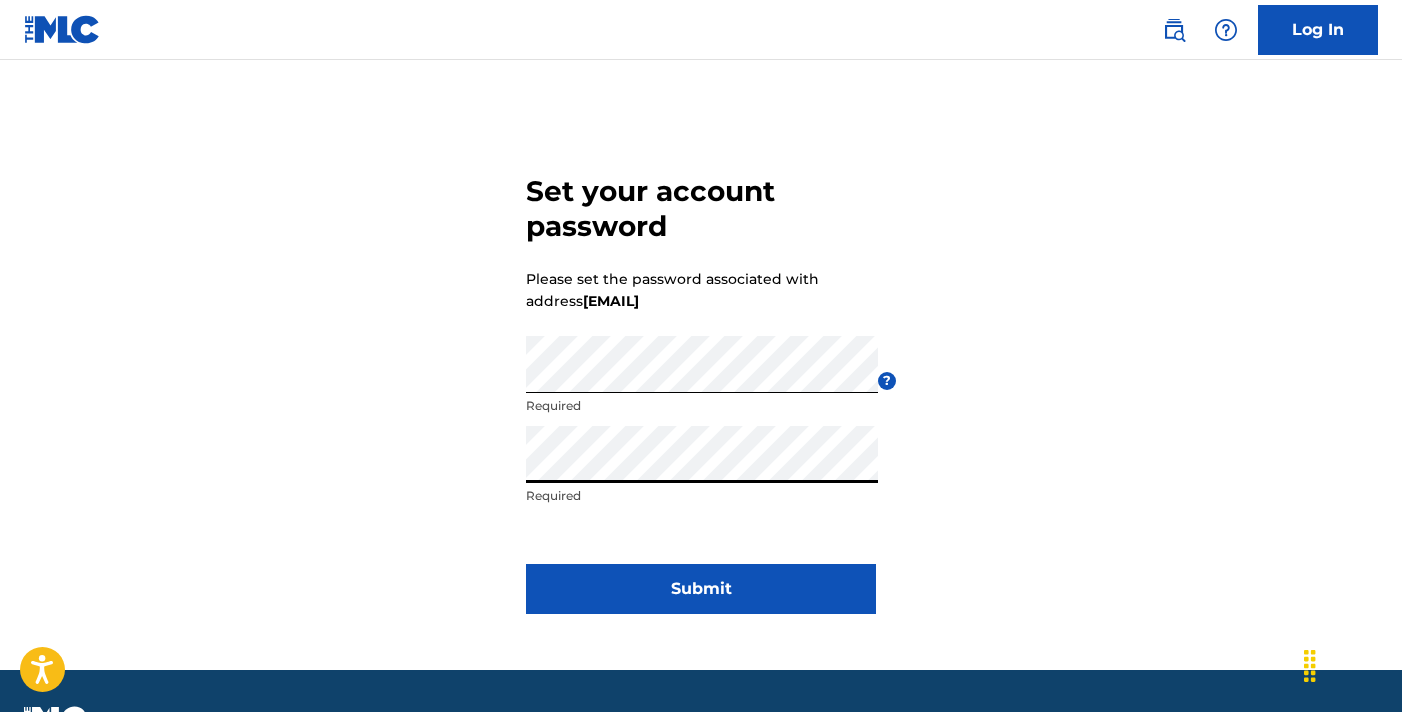 type 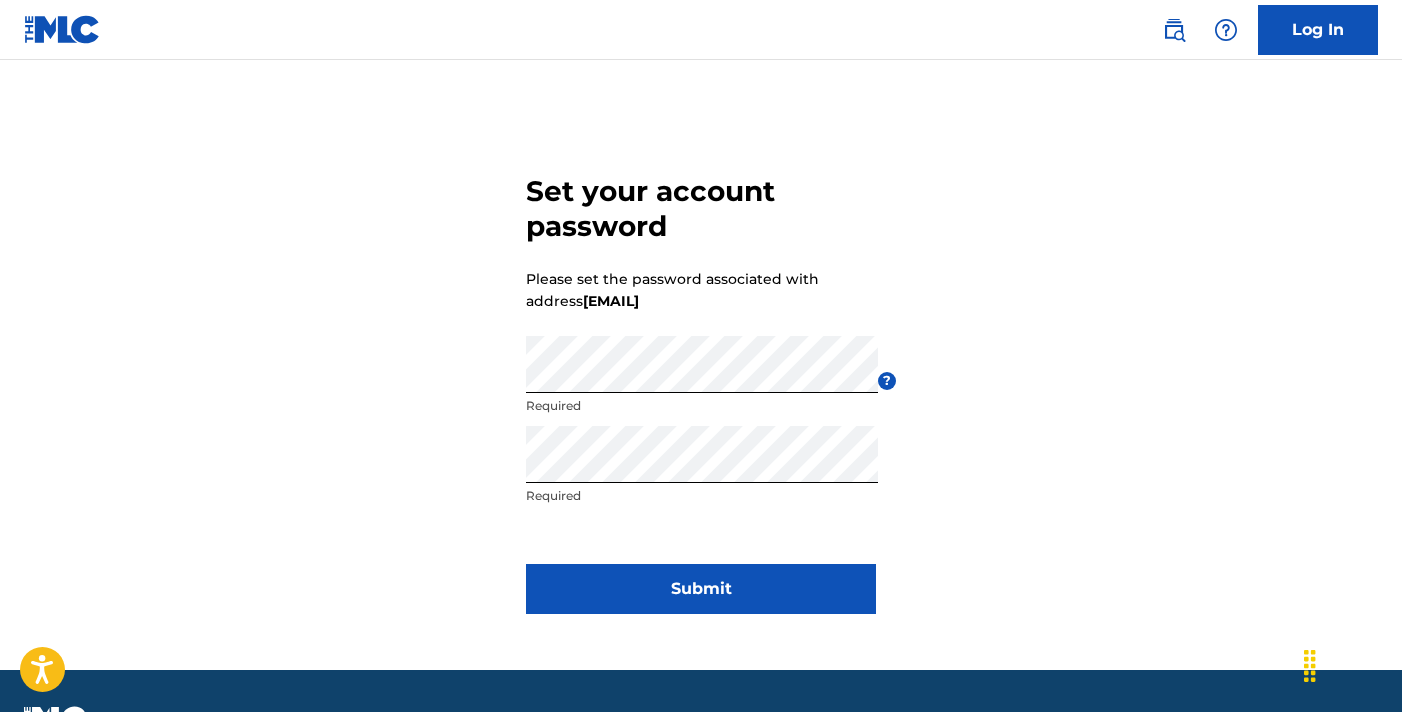 click on "Submit" at bounding box center (701, 589) 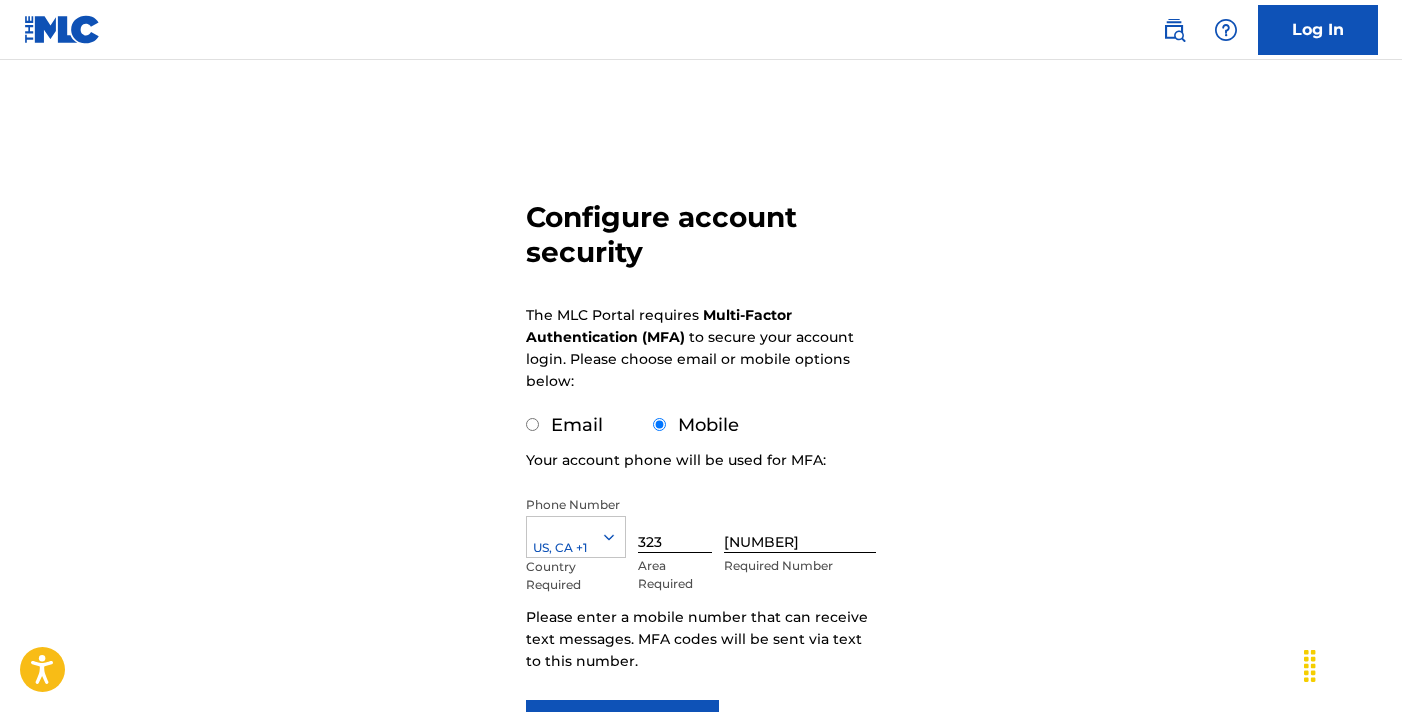 scroll, scrollTop: 94, scrollLeft: 0, axis: vertical 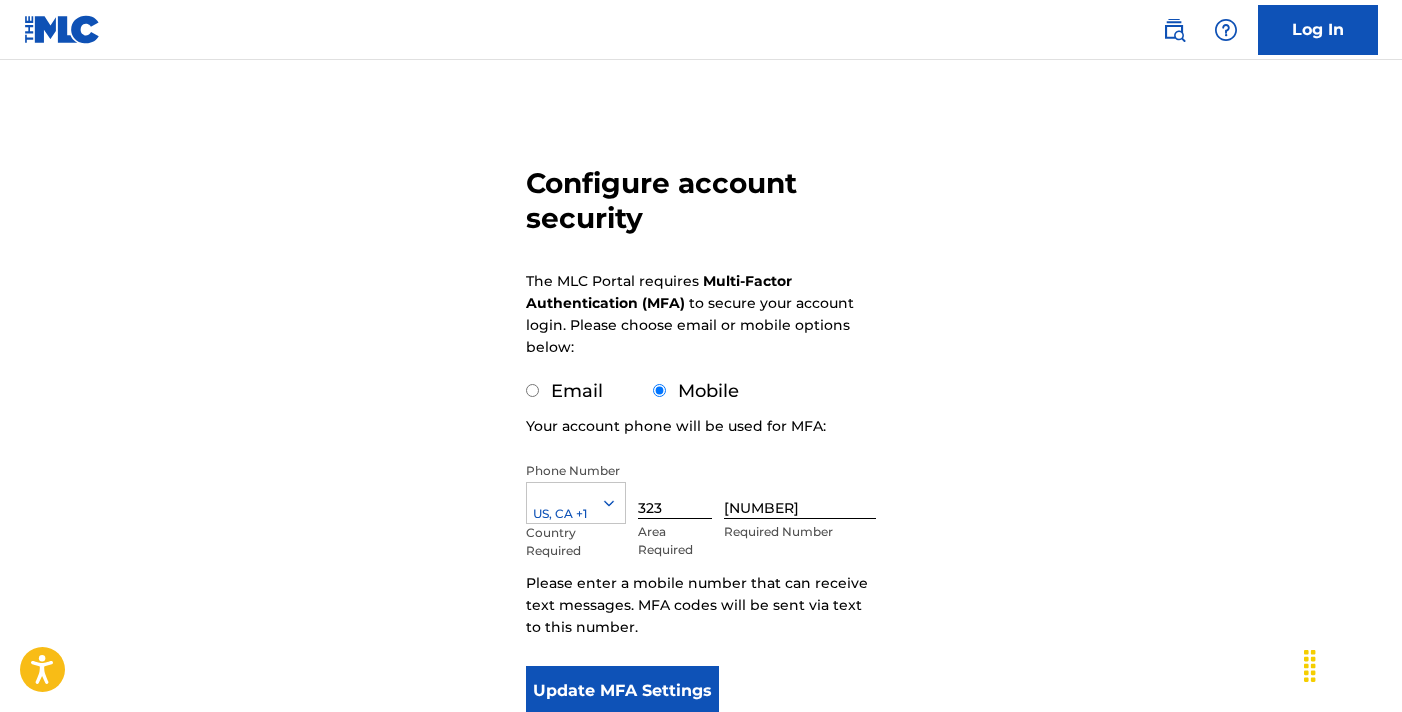 click on "Email" at bounding box center [532, 390] 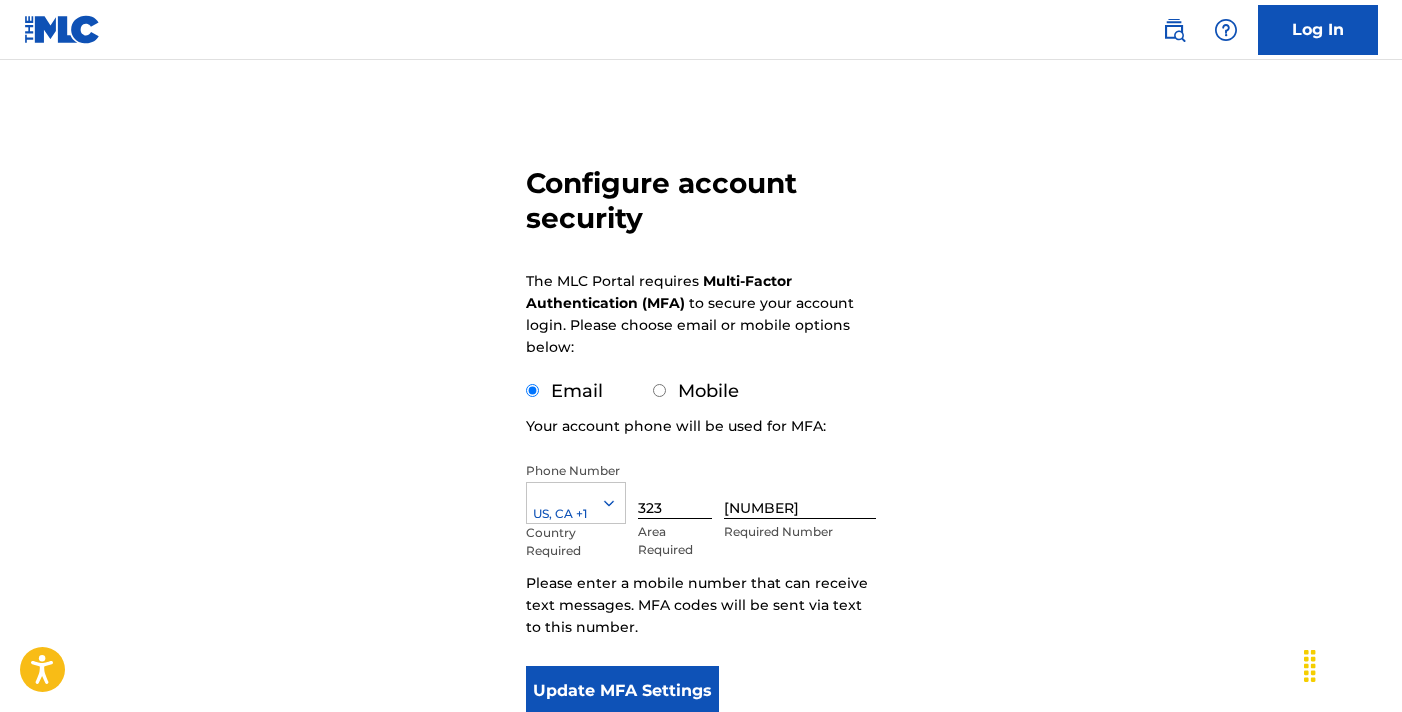 scroll, scrollTop: 71, scrollLeft: 0, axis: vertical 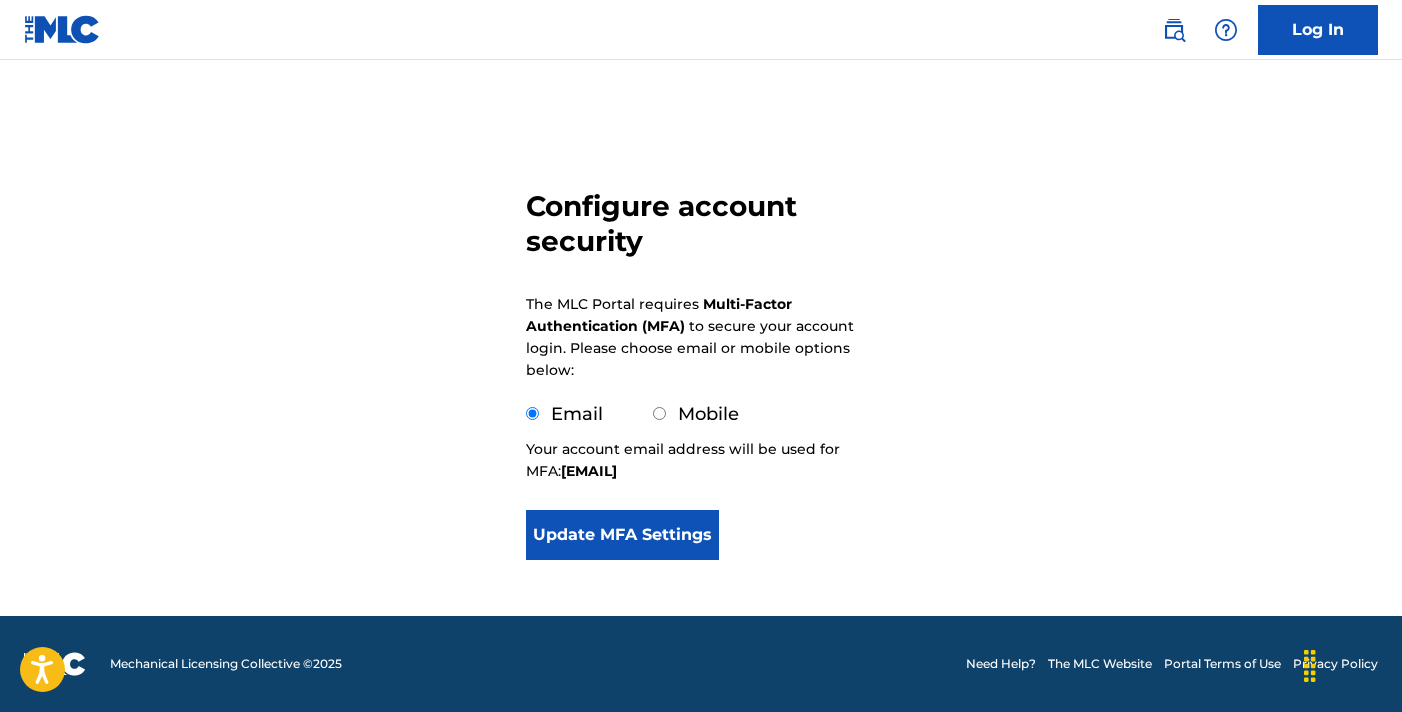click on "Update MFA Settings" at bounding box center [622, 535] 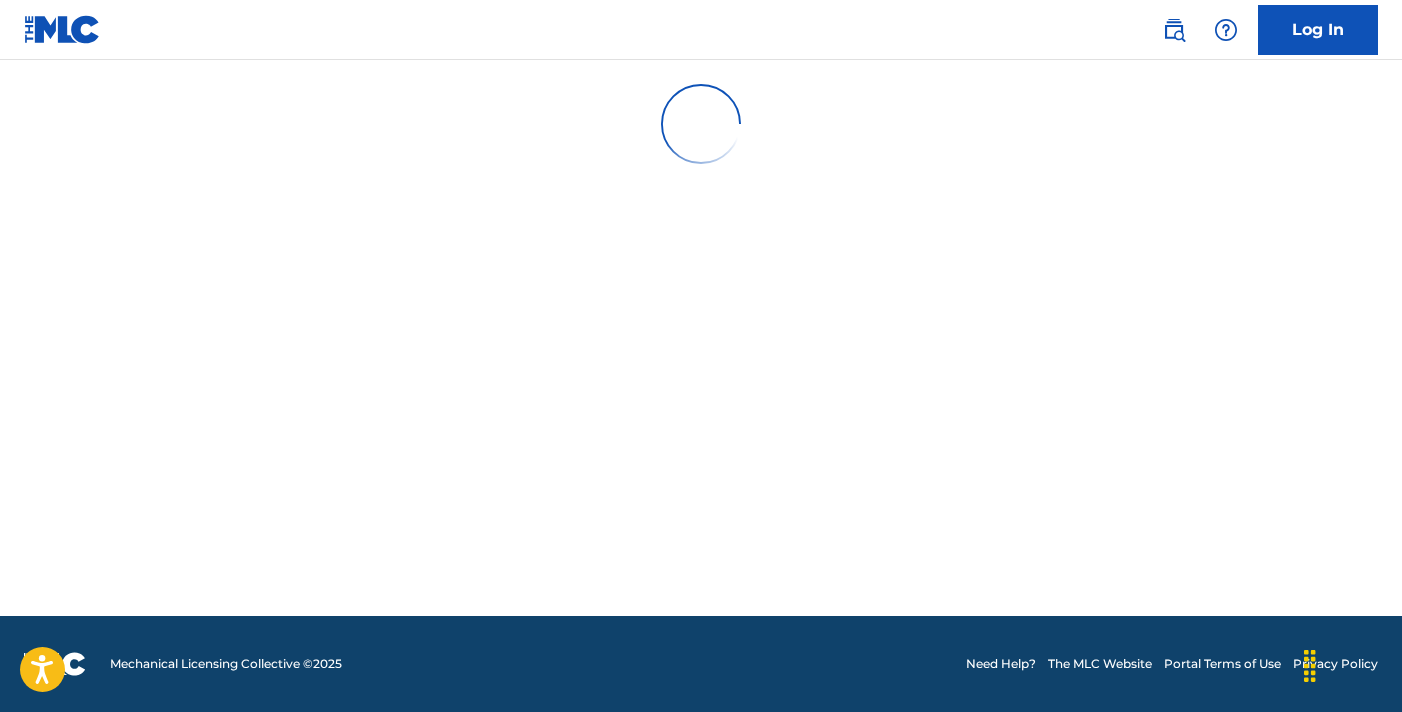 scroll, scrollTop: 0, scrollLeft: 0, axis: both 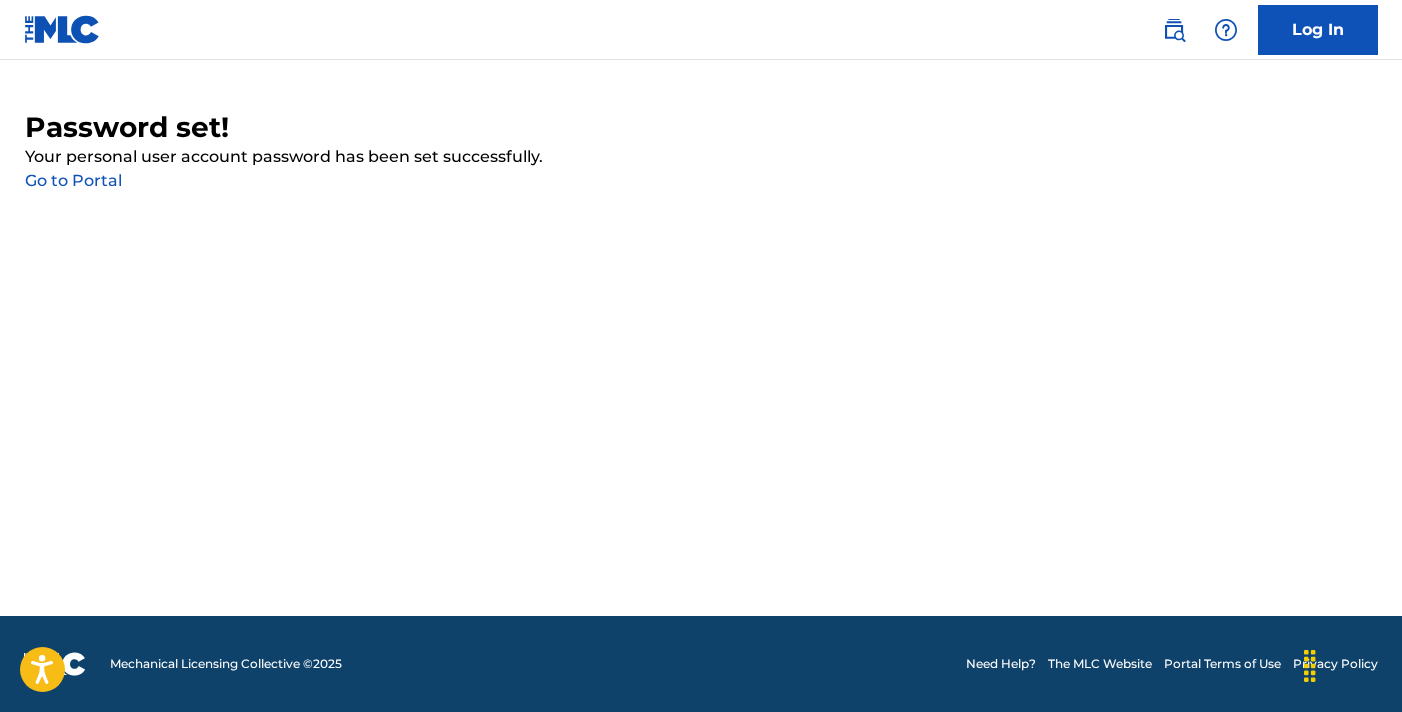 click on "Go to Portal" at bounding box center (73, 180) 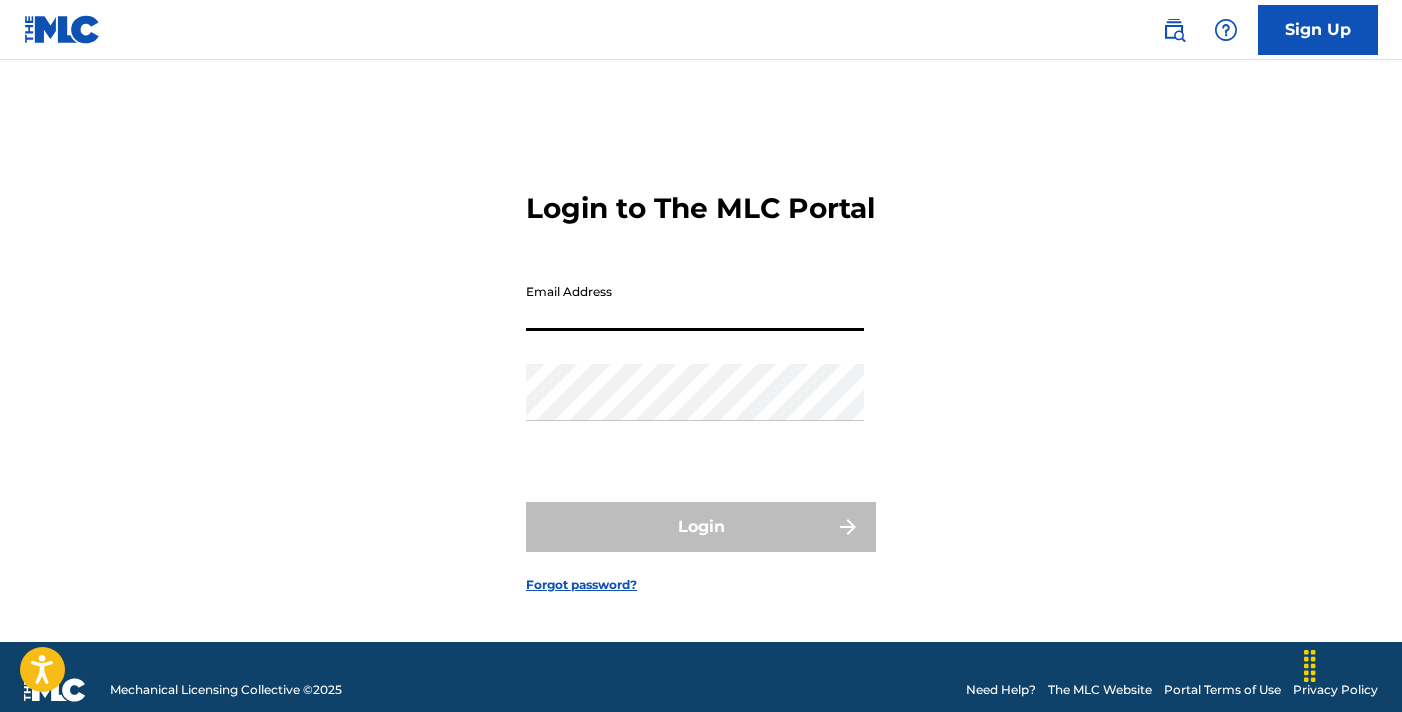 click on "Email Address" at bounding box center (695, 302) 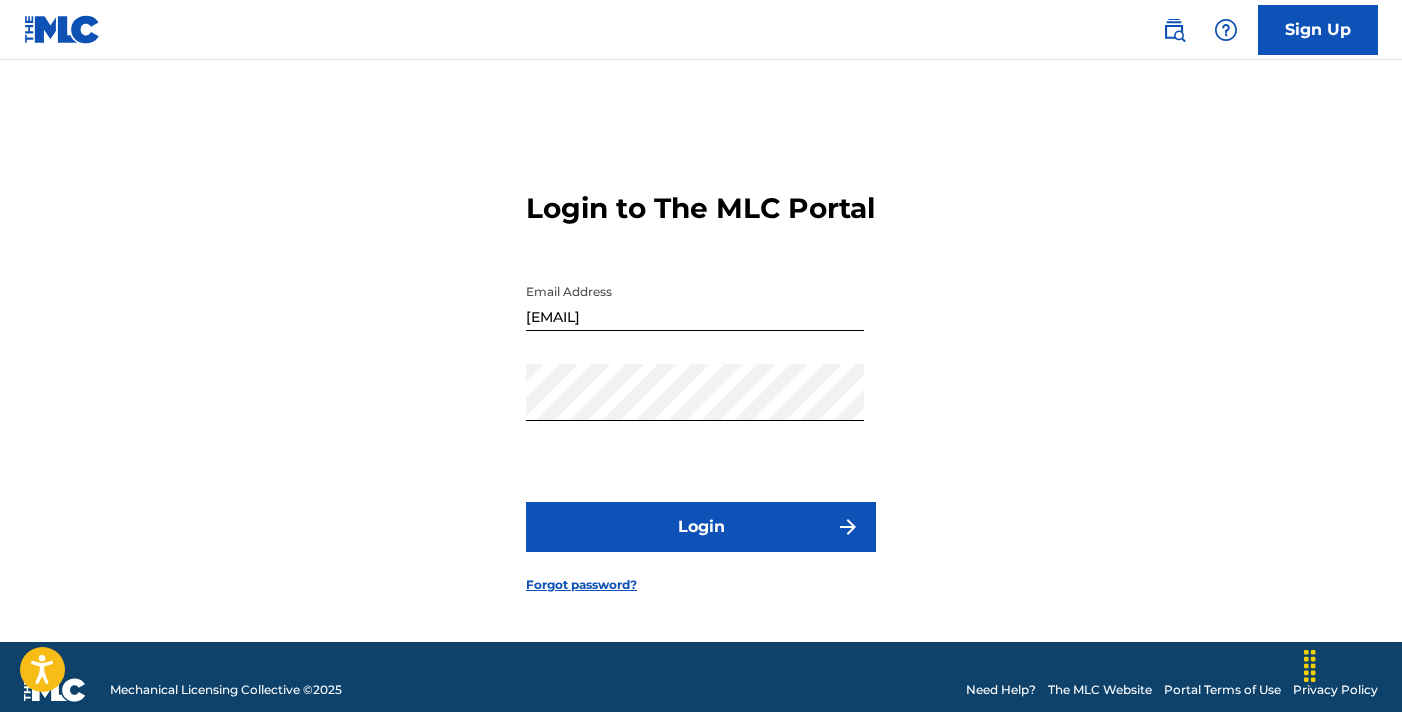 click on "Login" at bounding box center (701, 527) 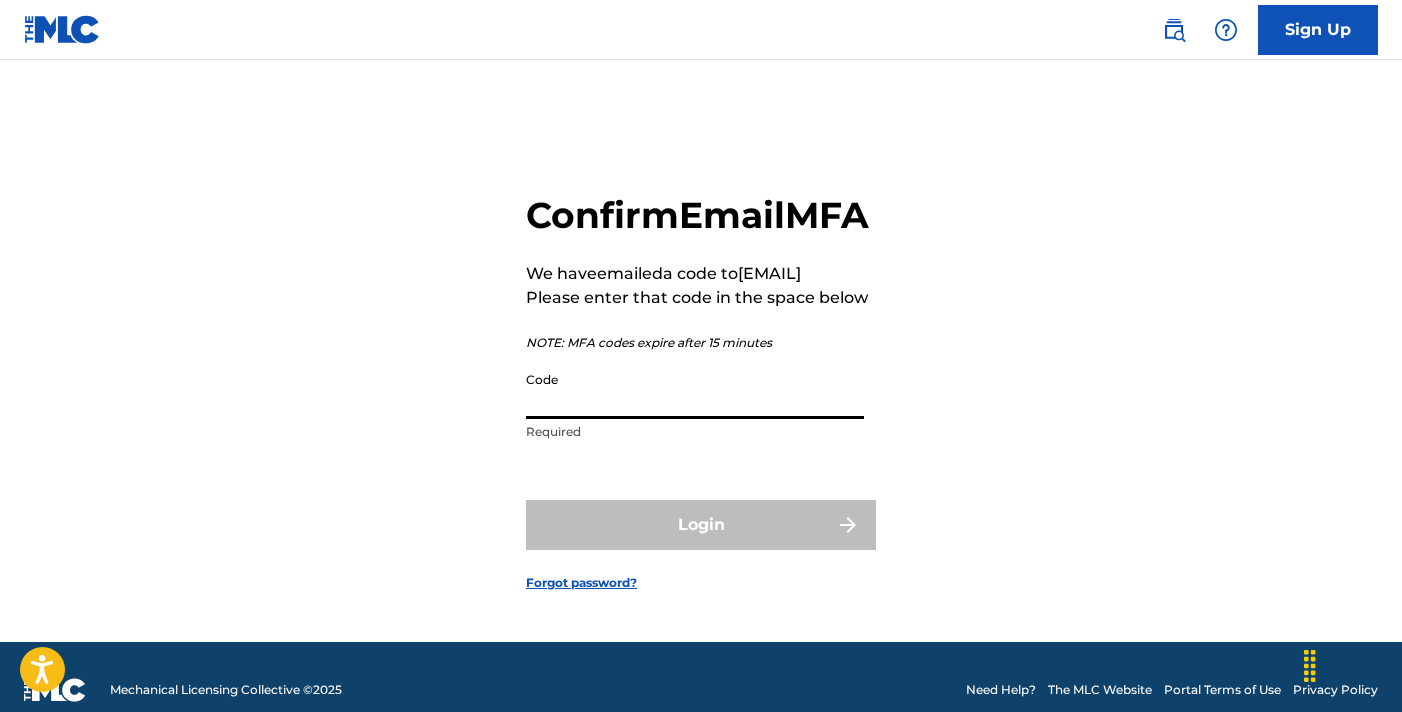click on "Code" at bounding box center (695, 390) 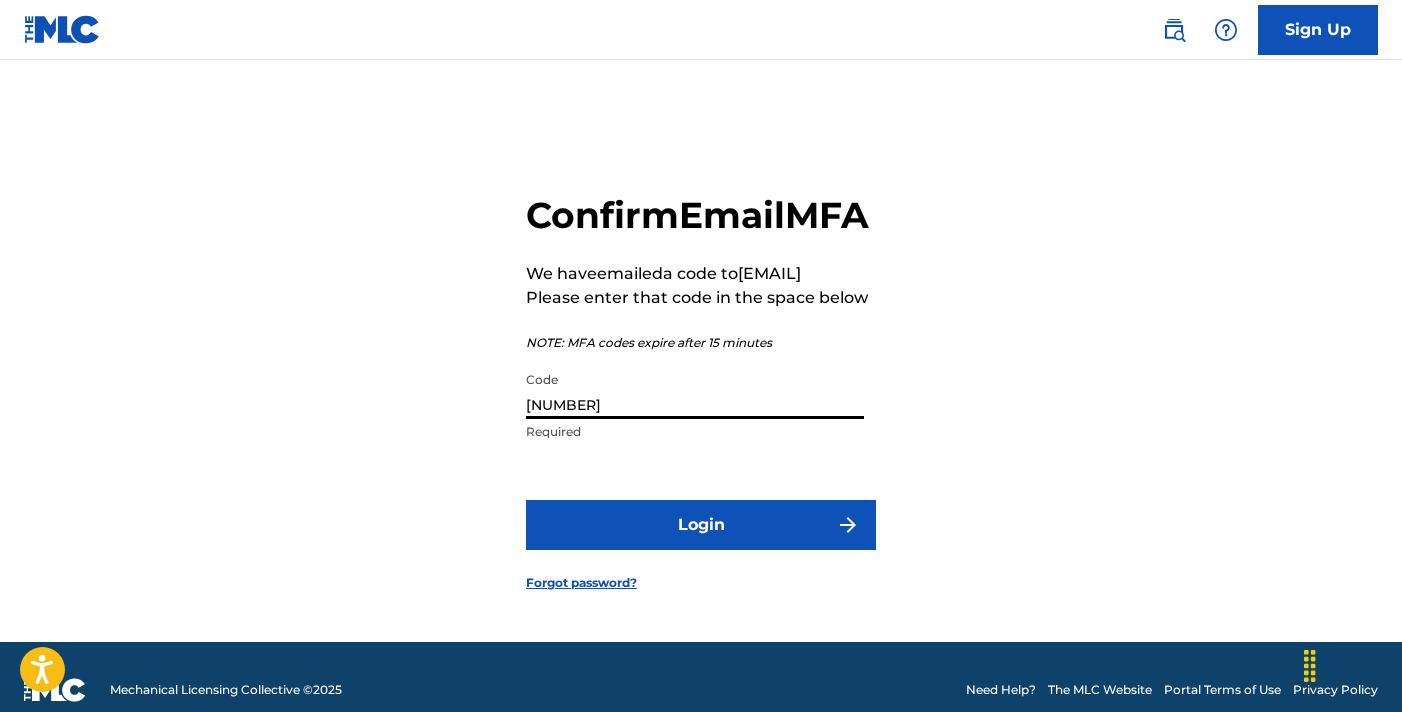 type on "985473" 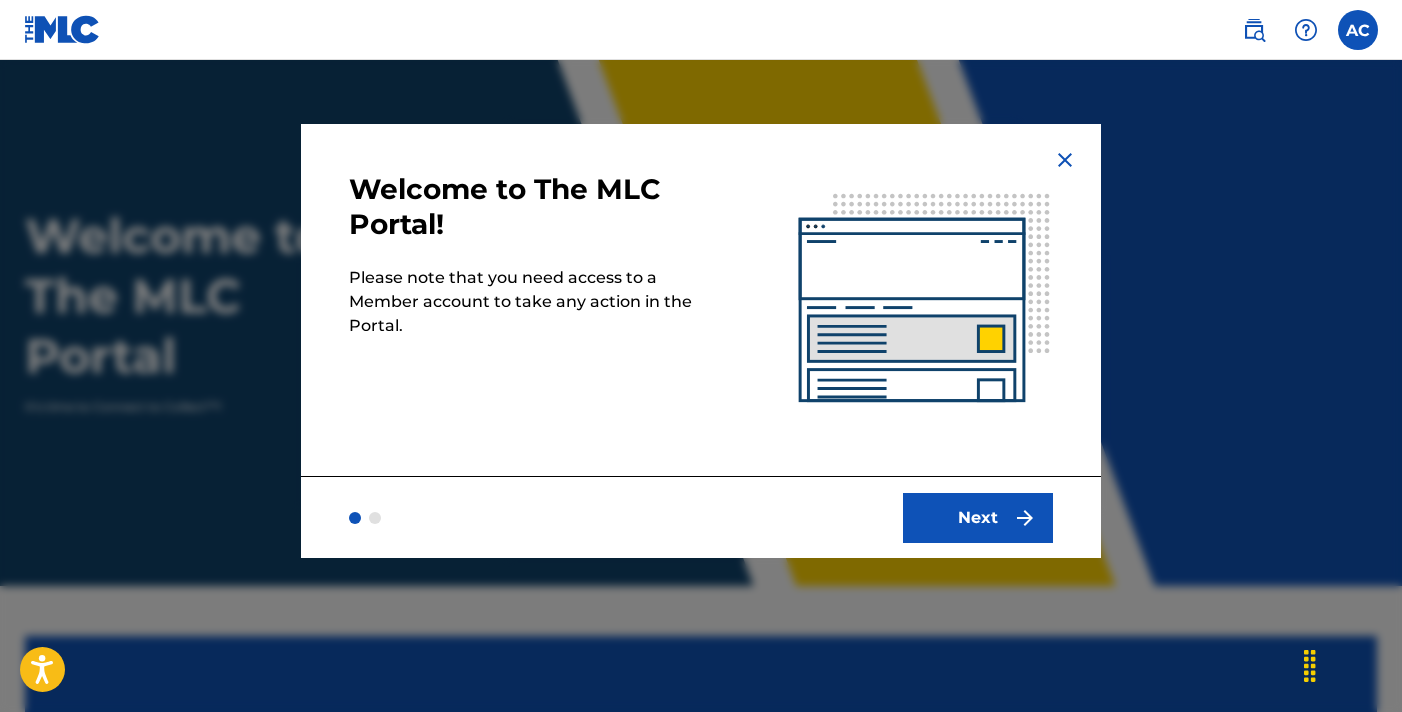 scroll, scrollTop: 0, scrollLeft: 0, axis: both 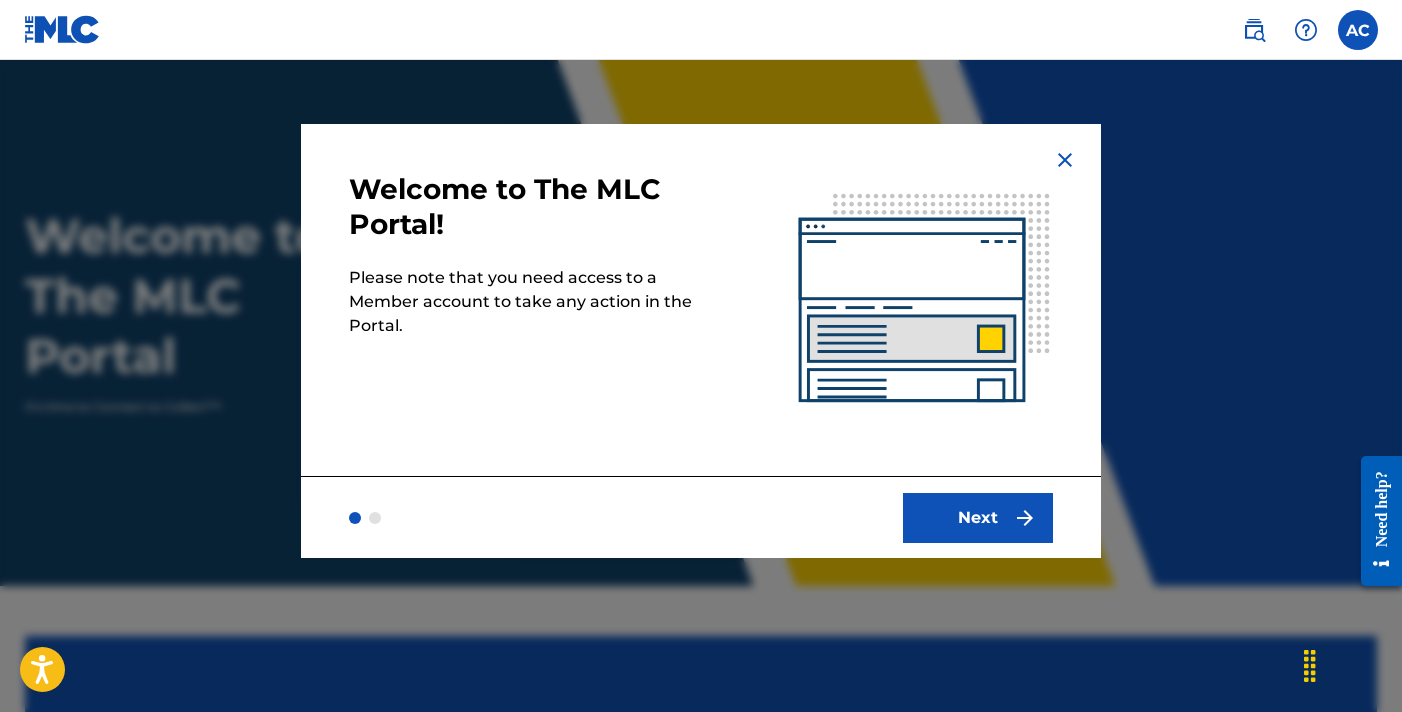 click on "Next" at bounding box center [978, 518] 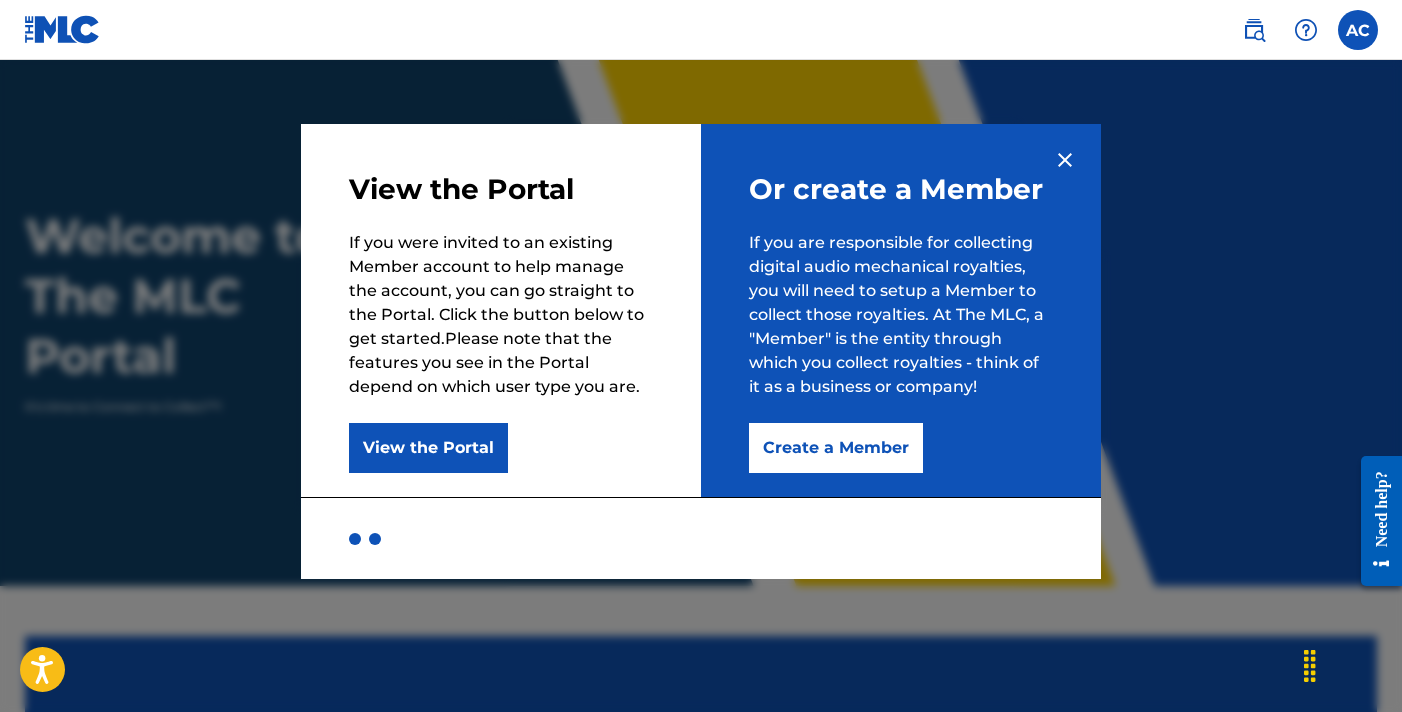 click on "Create a Member" at bounding box center [836, 448] 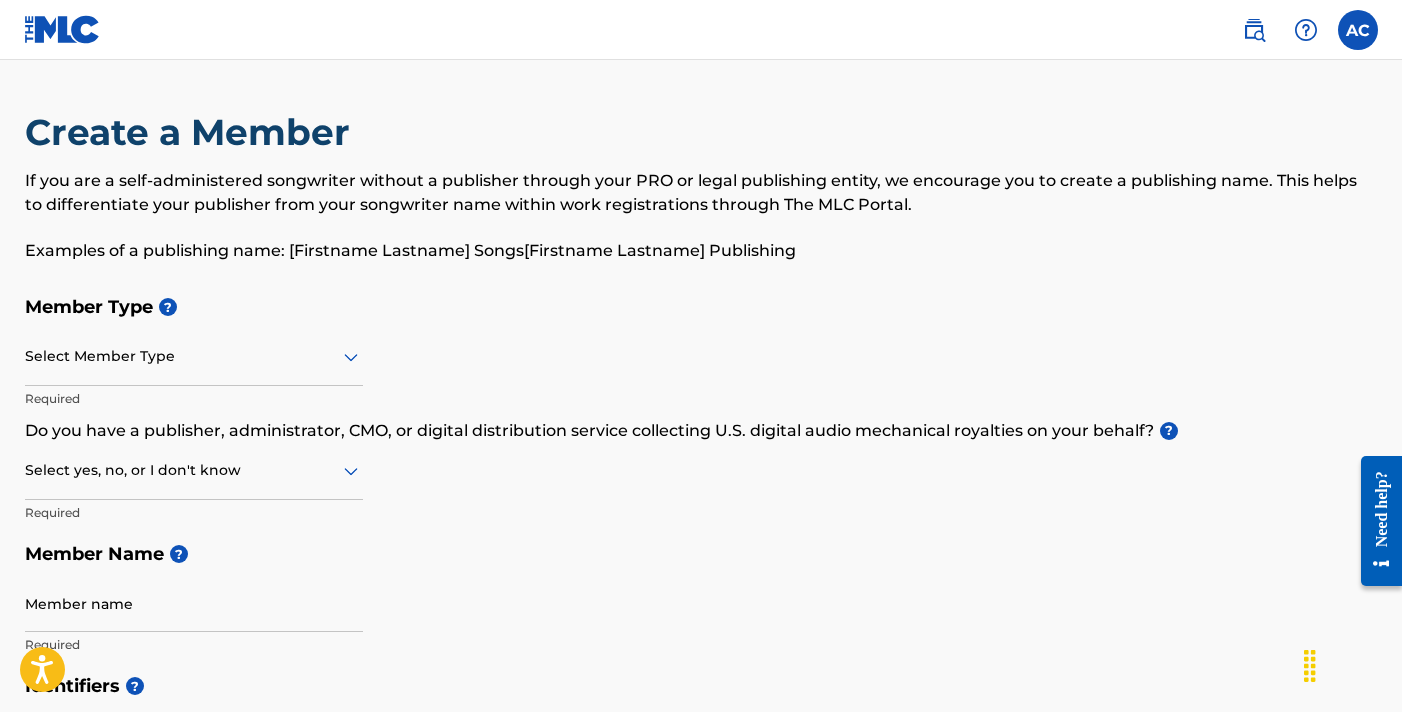 click 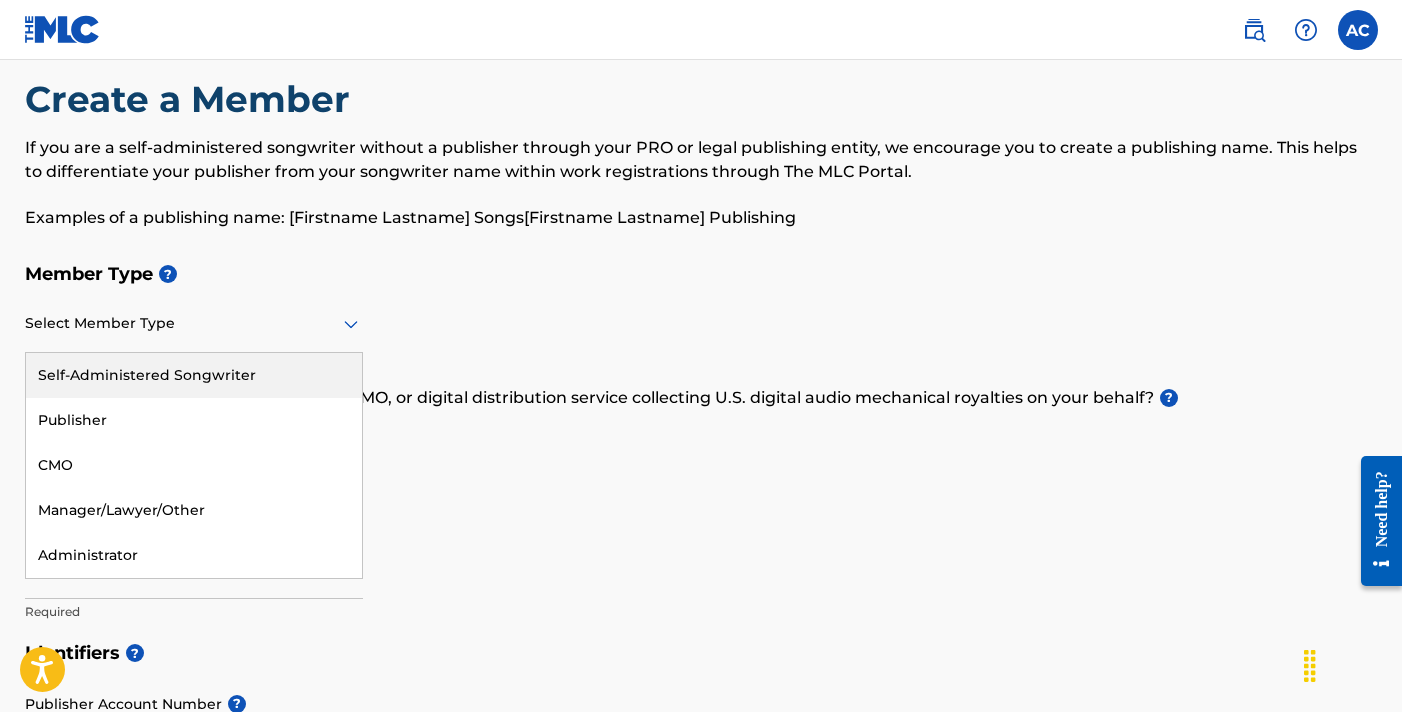 scroll, scrollTop: 38, scrollLeft: 0, axis: vertical 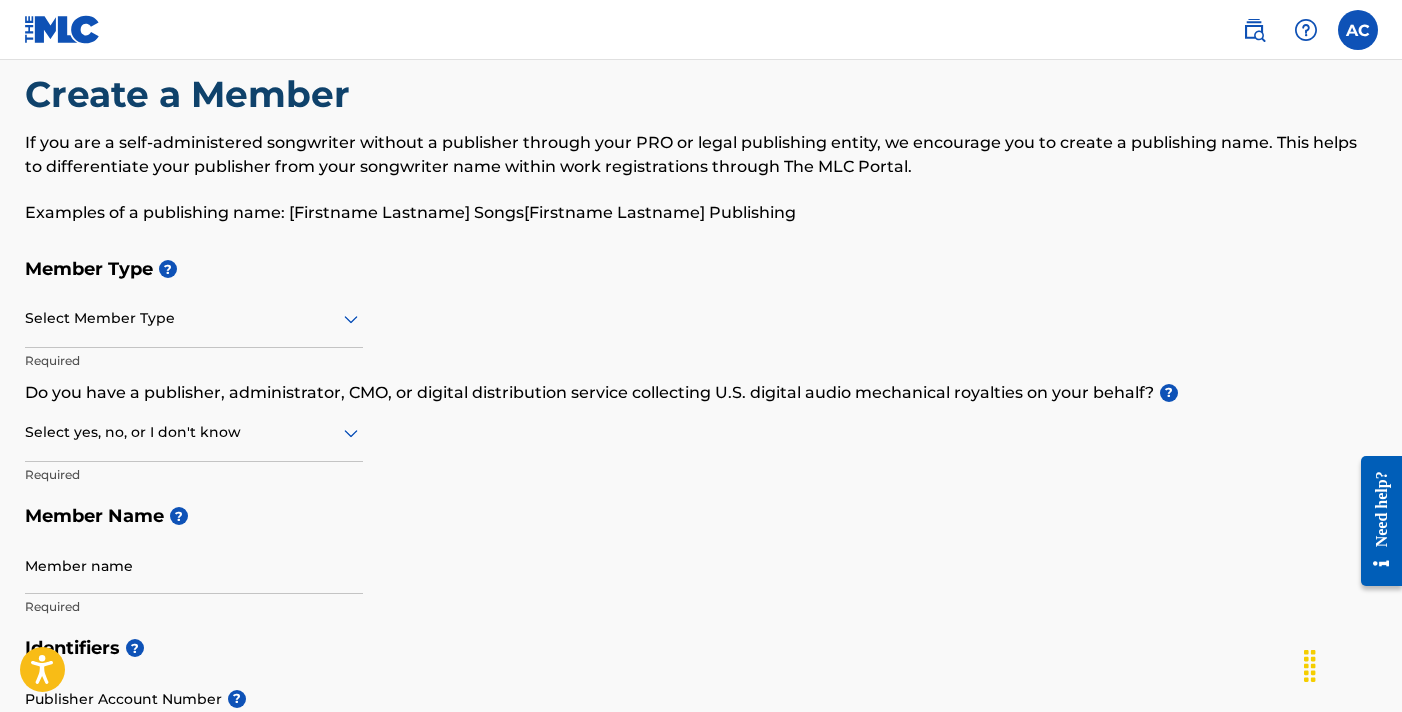 click on "Member Type ?" at bounding box center [701, 269] 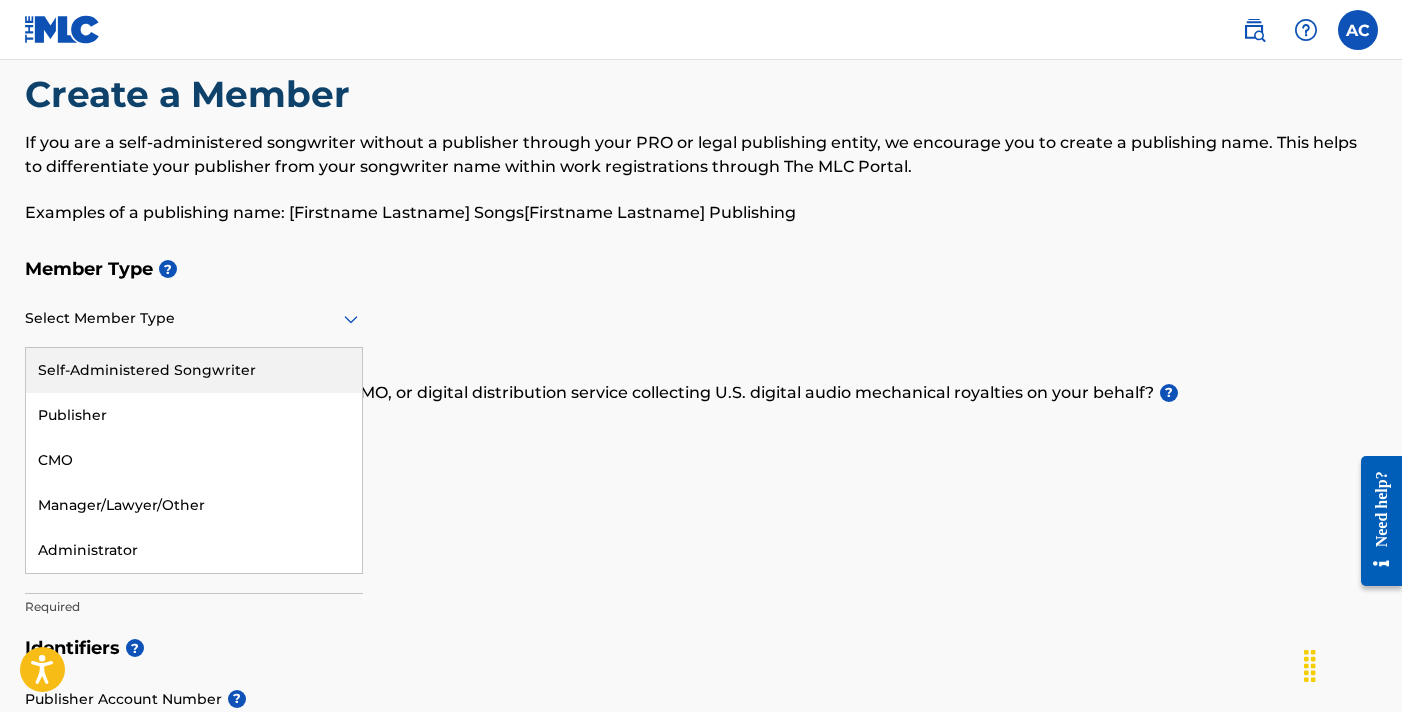click 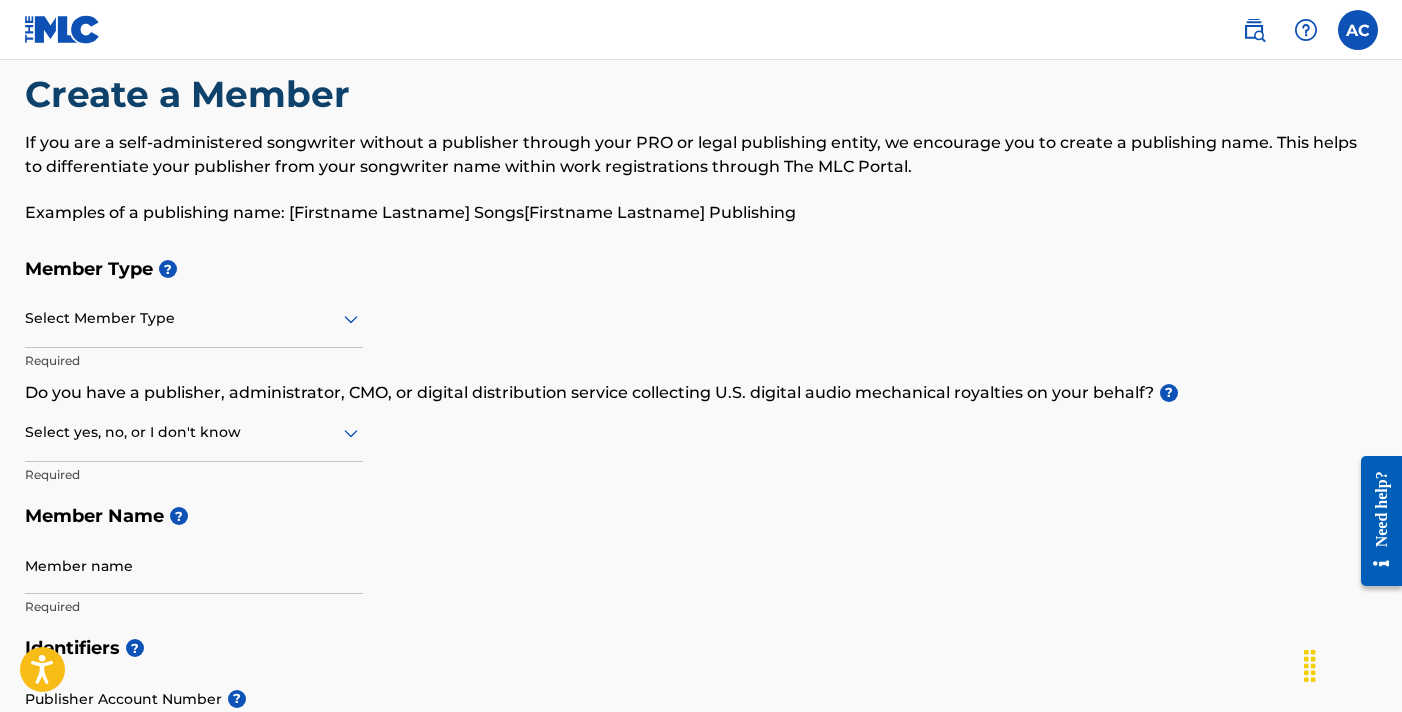 click on "Member Type ? Select Member Type Required Do you have a publisher, administrator, CMO, or digital distribution service collecting U.S. digital audio mechanical royalties on your behalf? ? Select yes, no, or I don't know Required Member Name ? Member name Required" at bounding box center (701, 437) 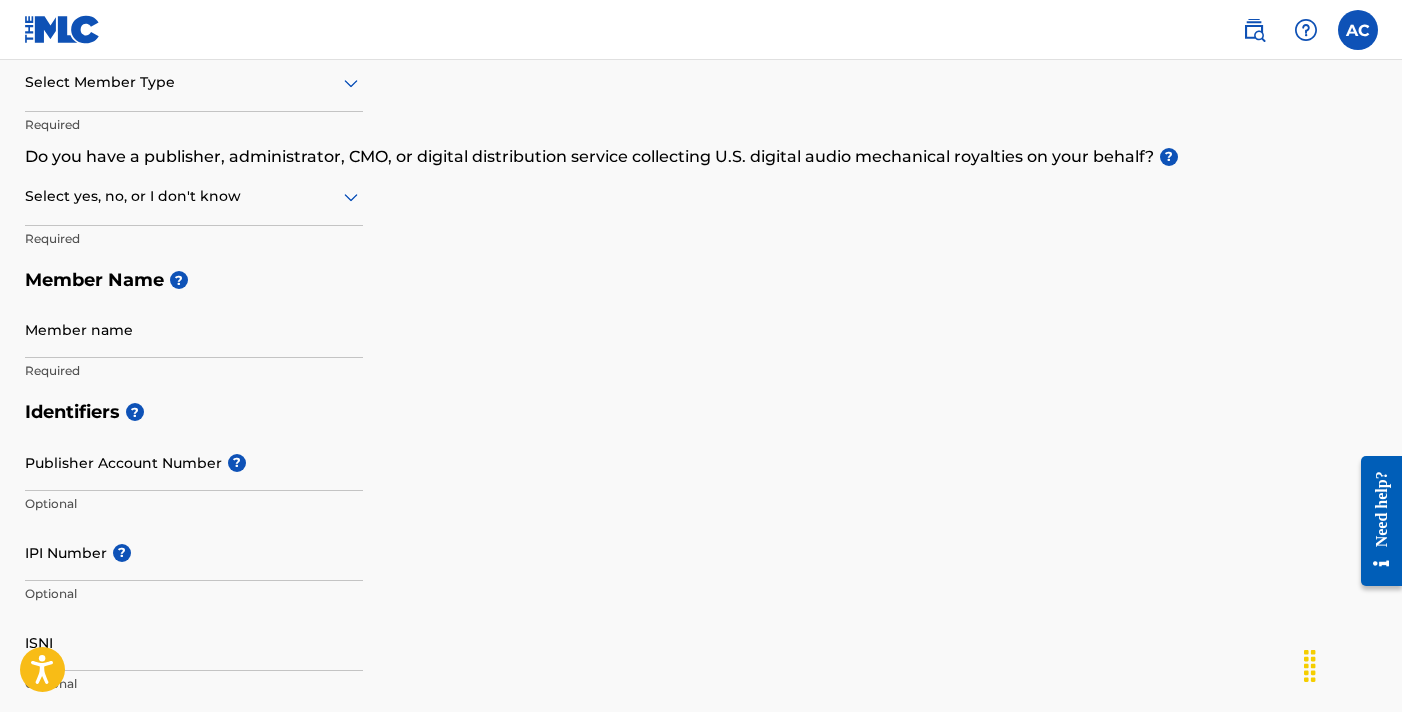 scroll, scrollTop: 276, scrollLeft: 0, axis: vertical 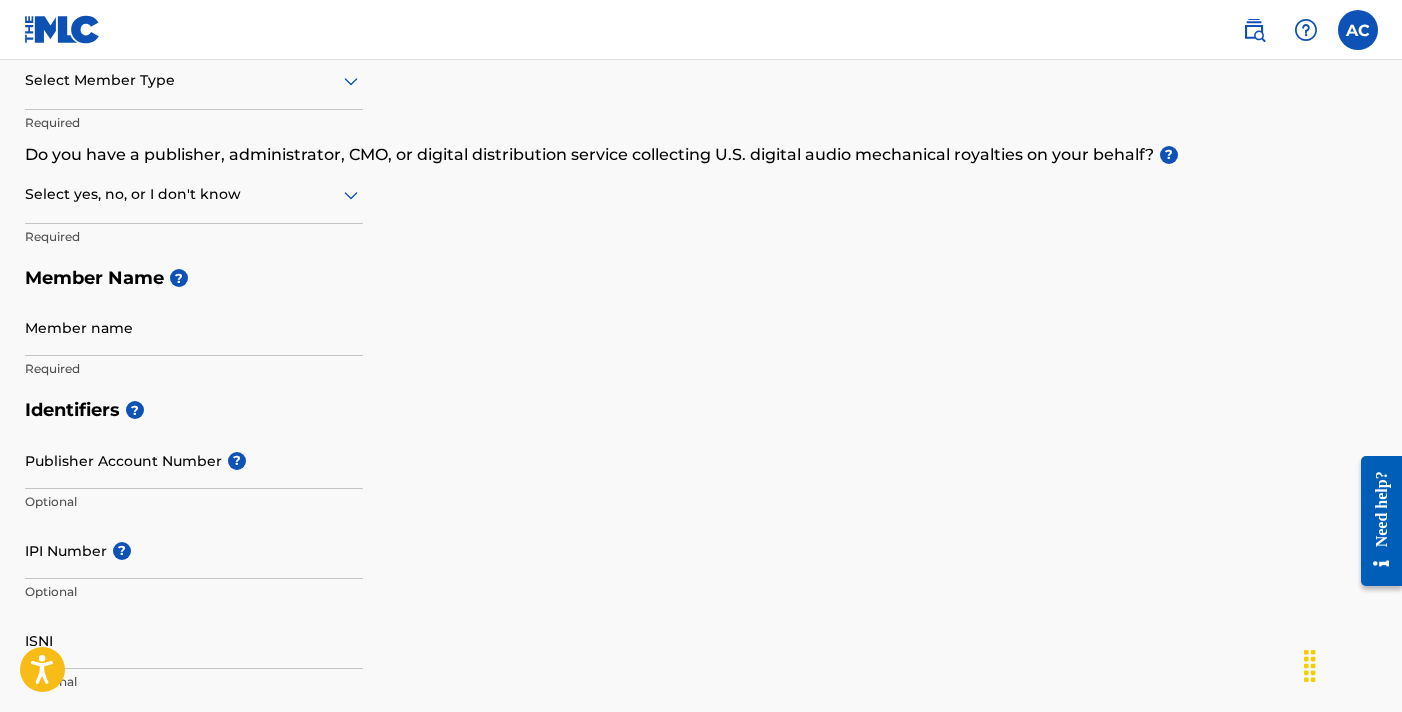 click on "Publisher Account Number ?" at bounding box center (194, 460) 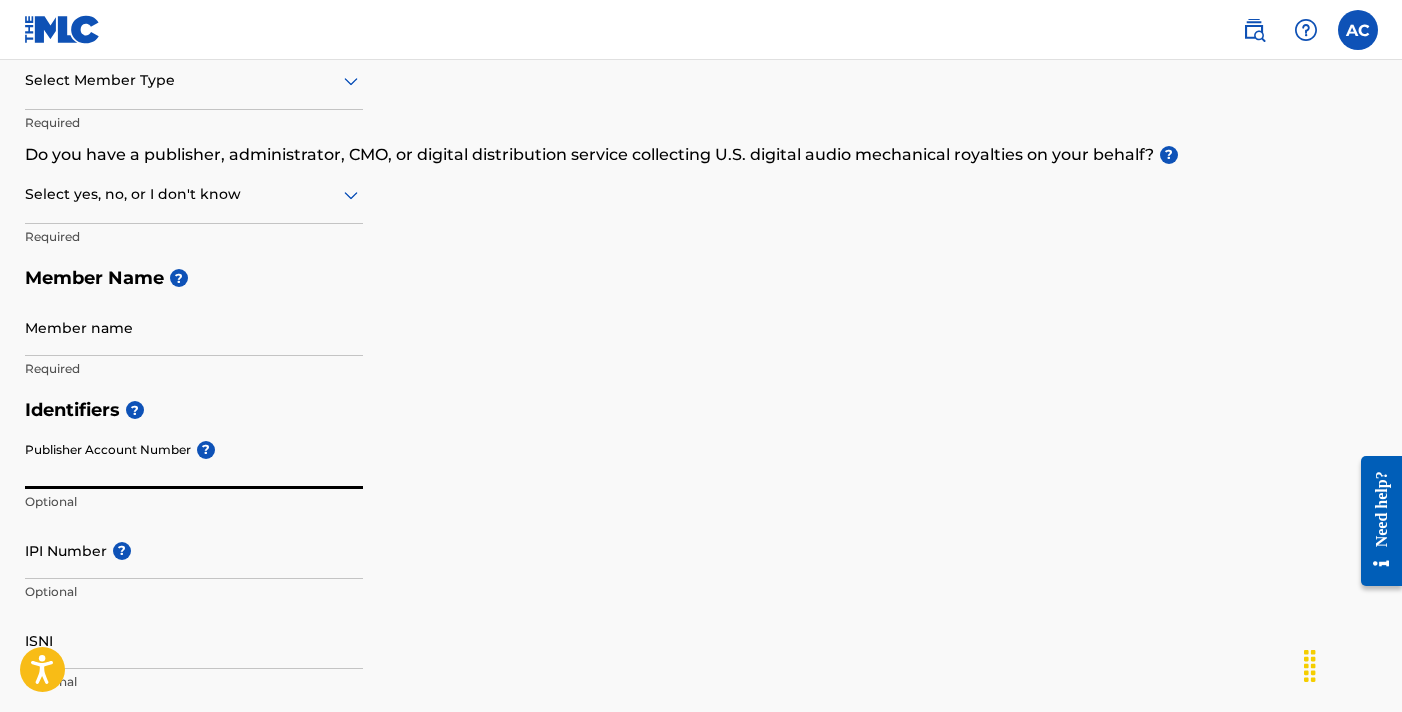 click on "Publisher Account Number ?" at bounding box center (194, 460) 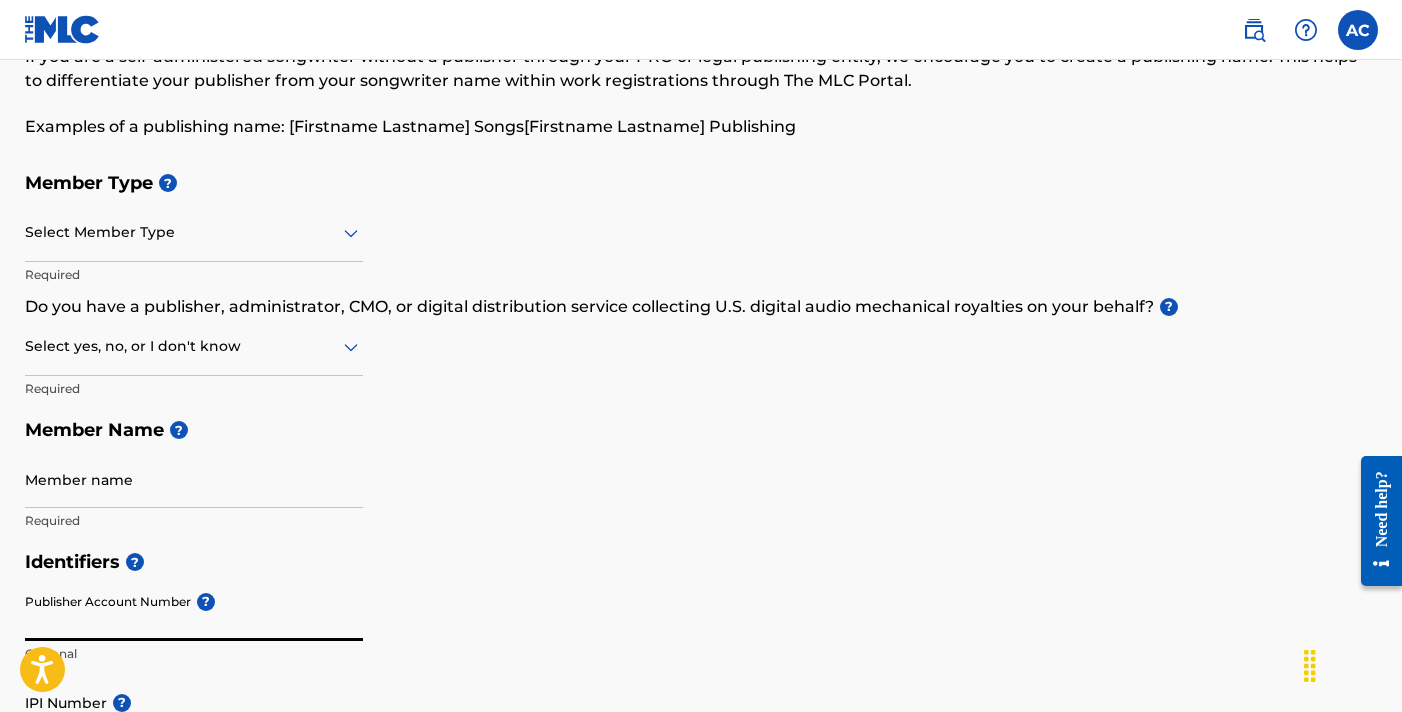 scroll, scrollTop: 0, scrollLeft: 0, axis: both 